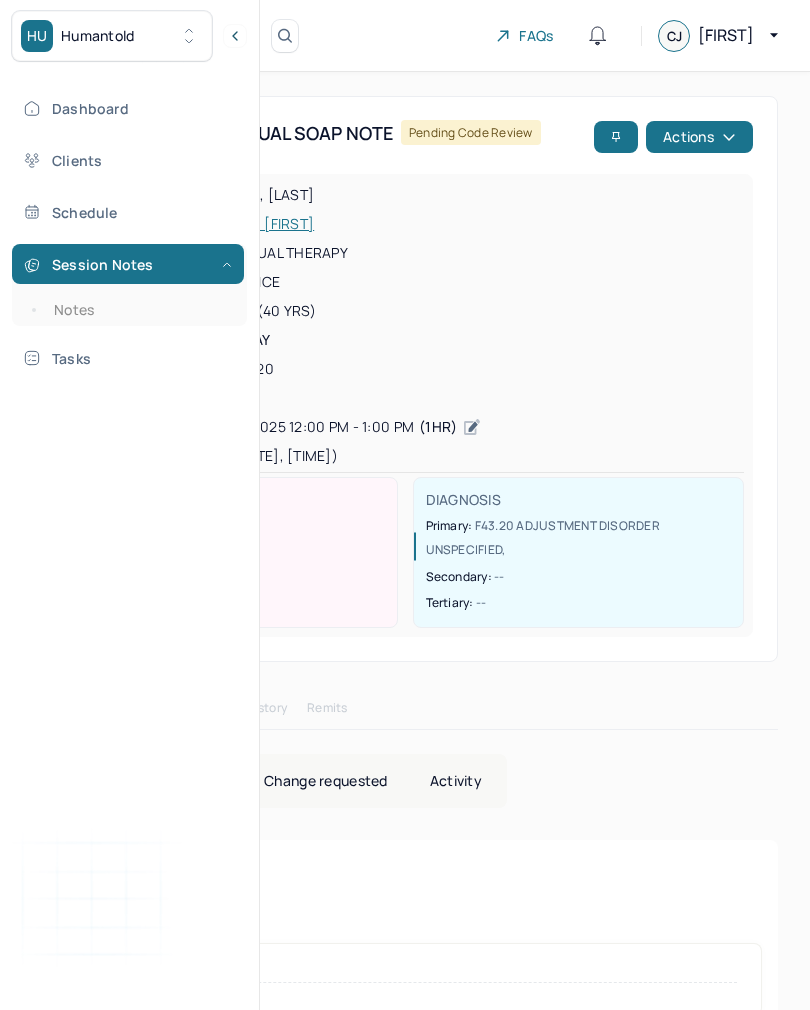scroll, scrollTop: 31, scrollLeft: 0, axis: vertical 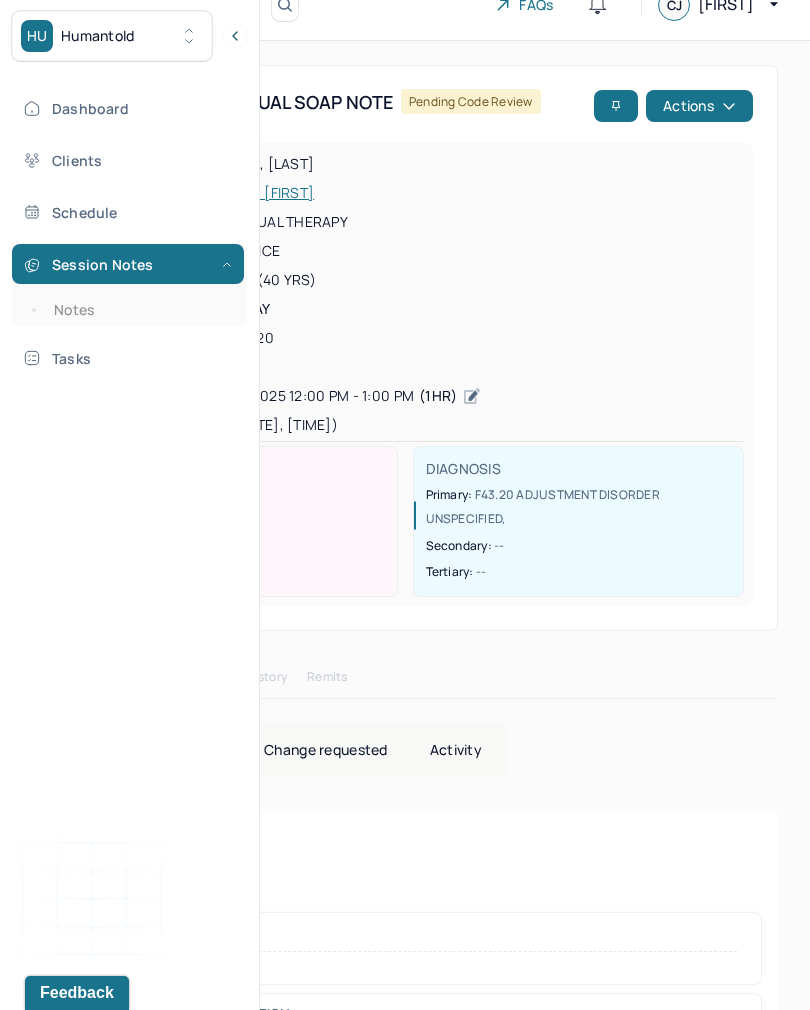 click on "Notes" at bounding box center [139, 310] 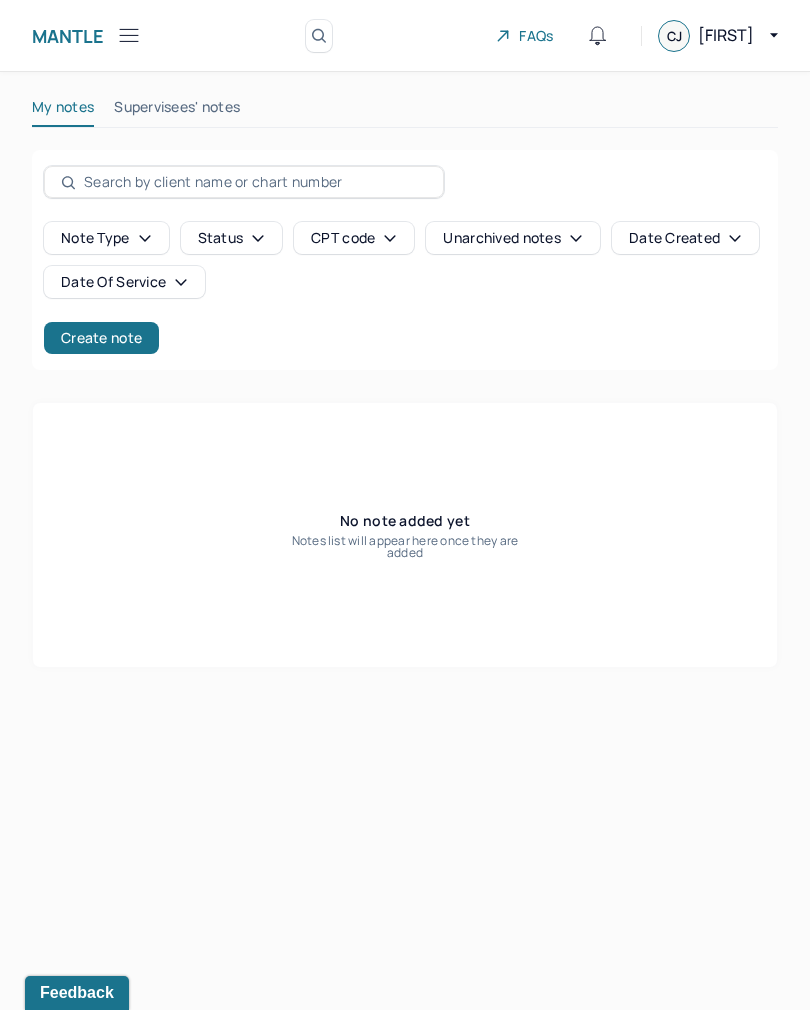 click on "Create note" at bounding box center (101, 338) 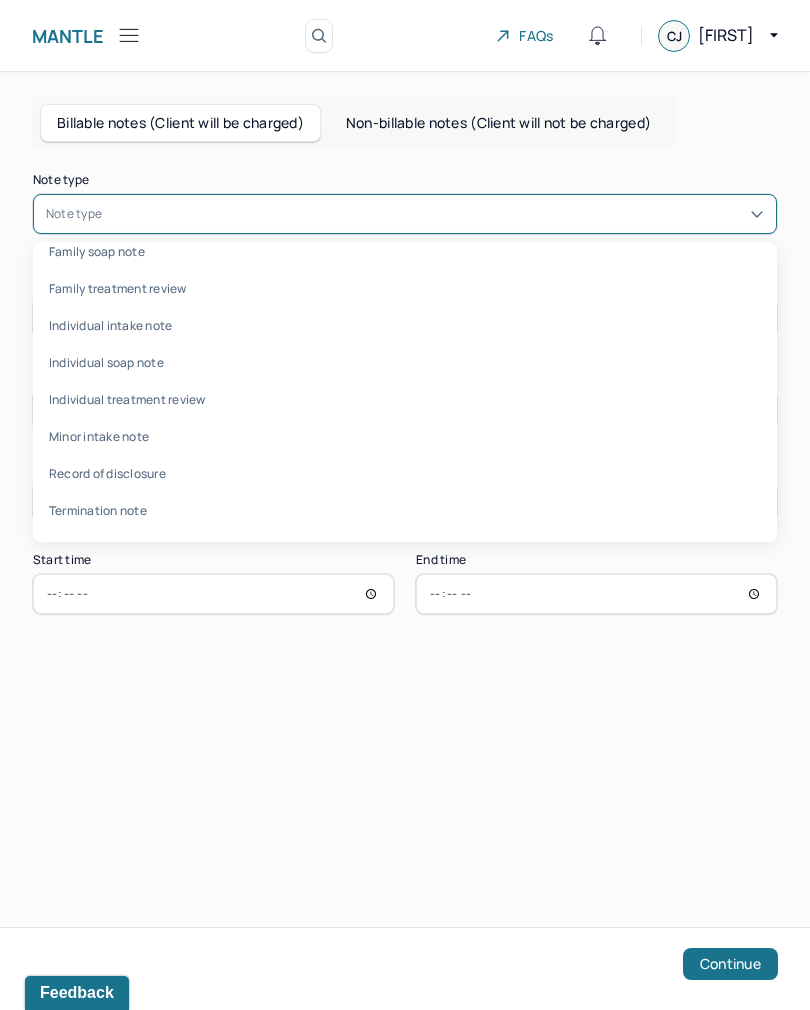 scroll, scrollTop: 96, scrollLeft: 0, axis: vertical 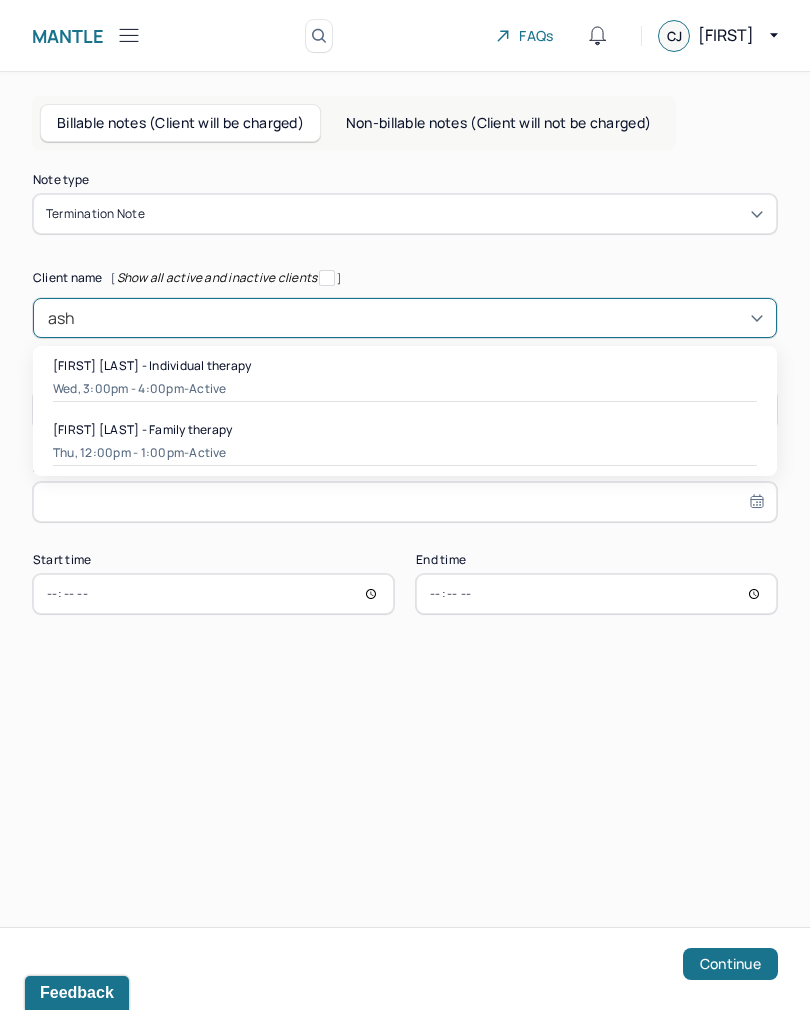 click on "[FIRST] [LAST] - Individual therapy" at bounding box center (405, 365) 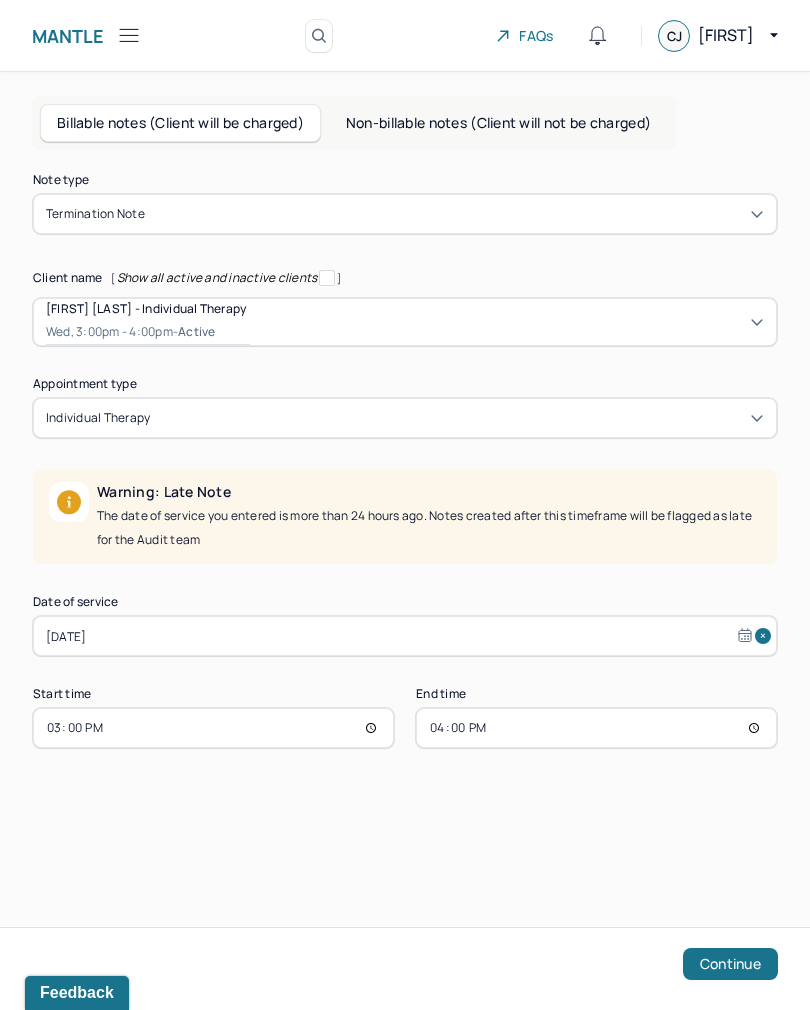 click on "[DATE]" at bounding box center [405, 636] 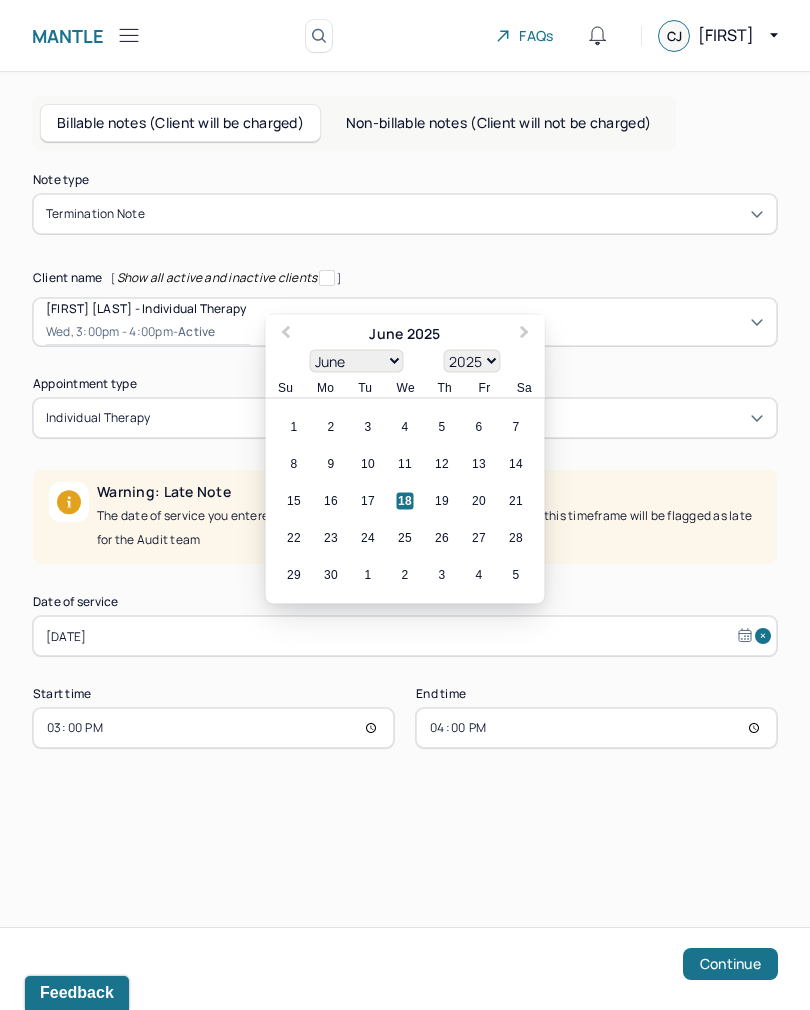 click on "January February March April May June July August September October November December" at bounding box center (357, 361) 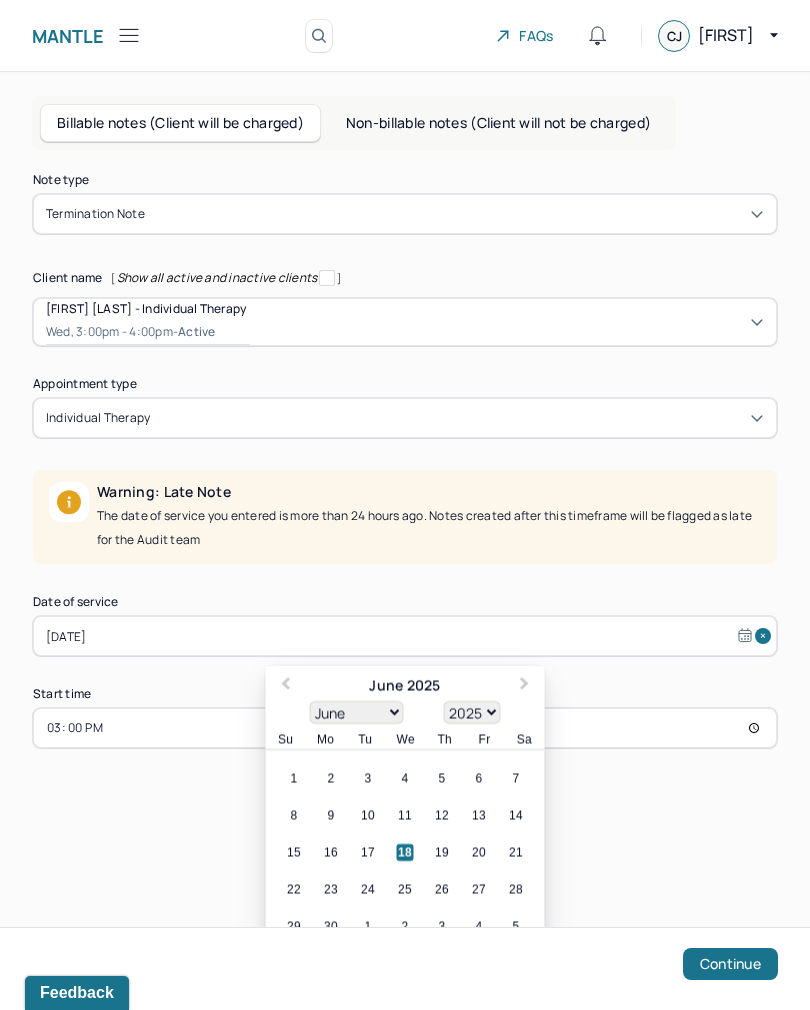 select on "6" 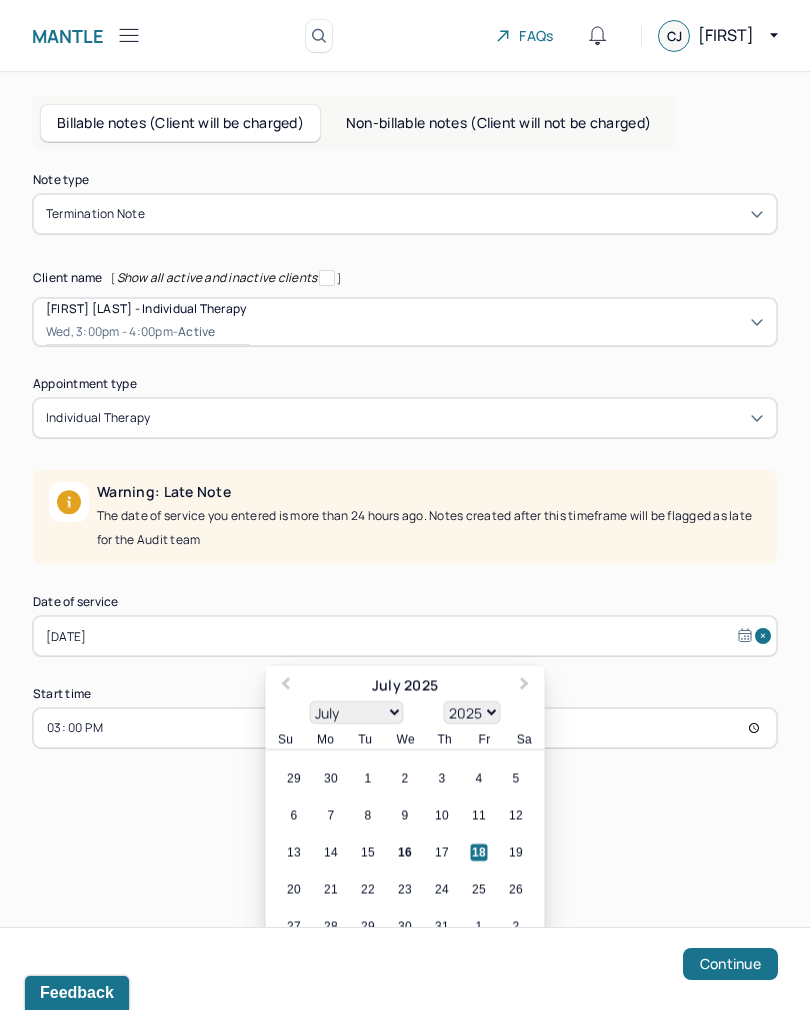 click on "16" at bounding box center (405, 852) 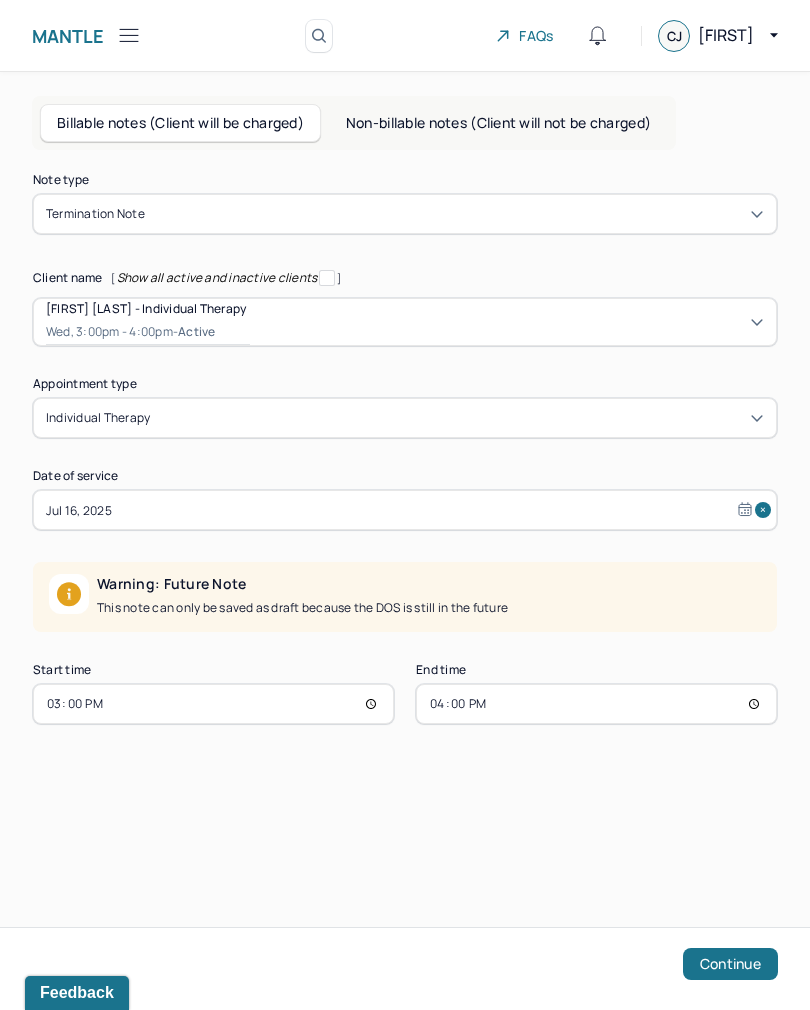 click on "15:00" at bounding box center (213, 704) 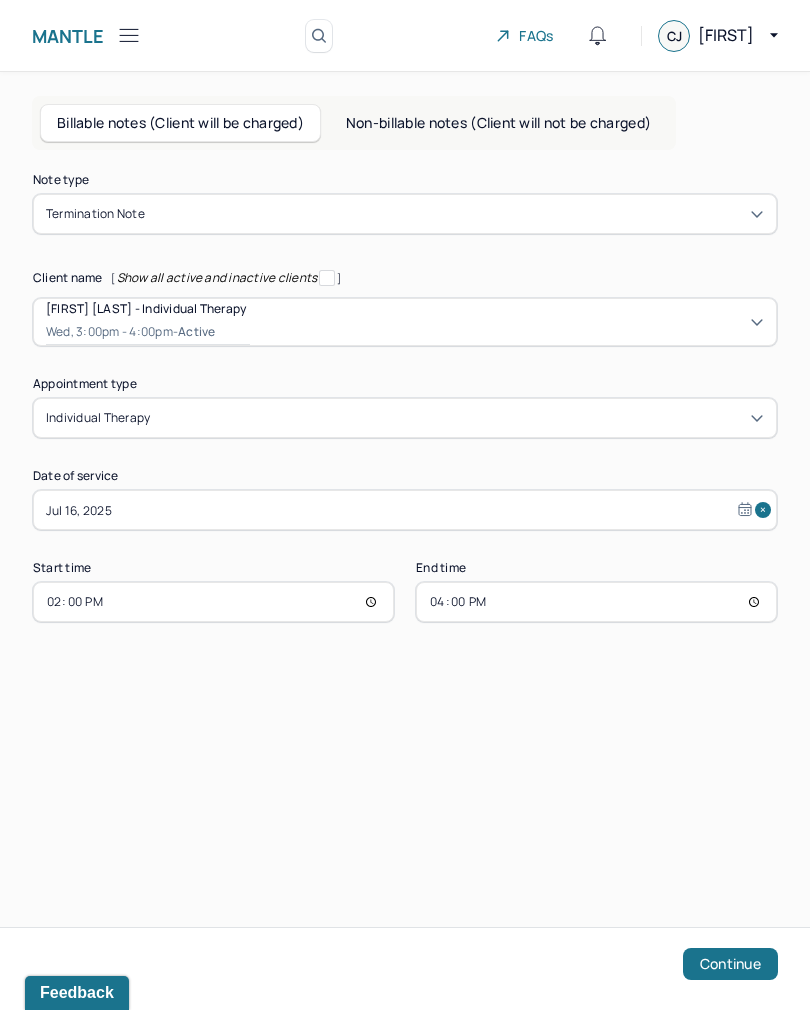 click on "16:00" at bounding box center [596, 602] 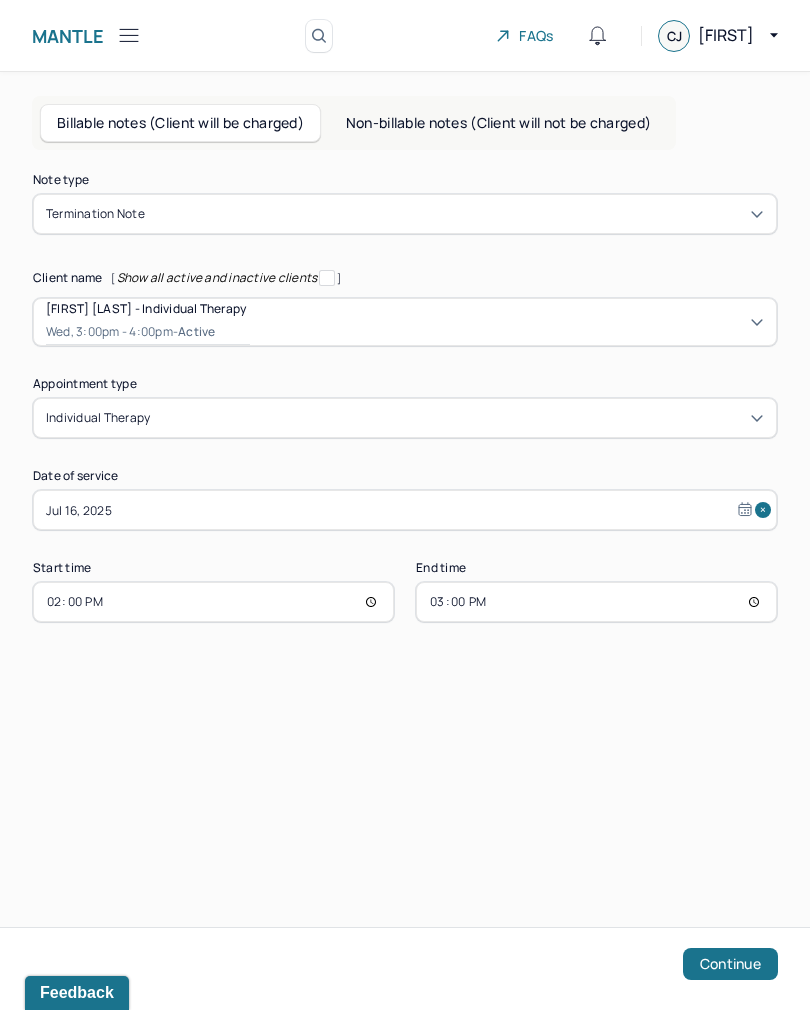 click on "Continue" at bounding box center [730, 964] 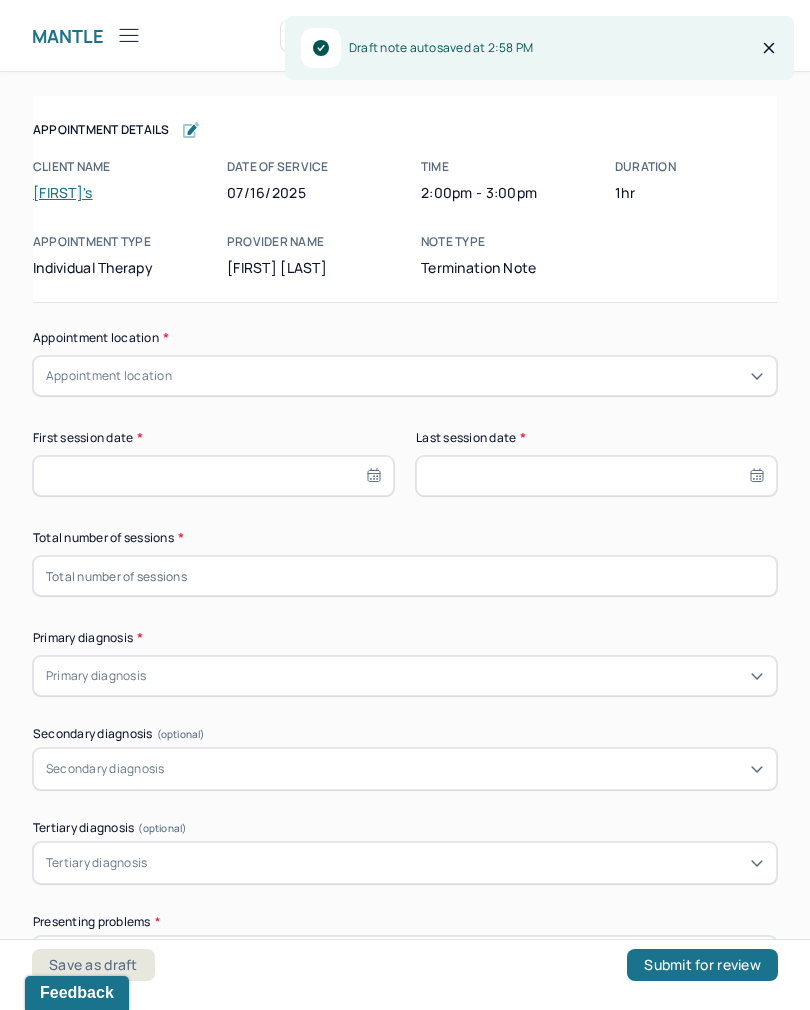 click on "Appointment location * Appointment location First session date * Last session date * Total number of sessions * Primary diagnosis * Primary diagnosis Secondary diagnosis (optional) Secondary diagnosis Tertiary diagnosis (optional) Tertiary diagnosis Presenting problems * Planned treatment and goals * Course of treatment * Patient final condition * Prognosis * Reason for termination * Discharge plan and follow-up * Date created * Sign note here Provider's Initials *   Save as draft     Submit for review" at bounding box center (405, 1303) 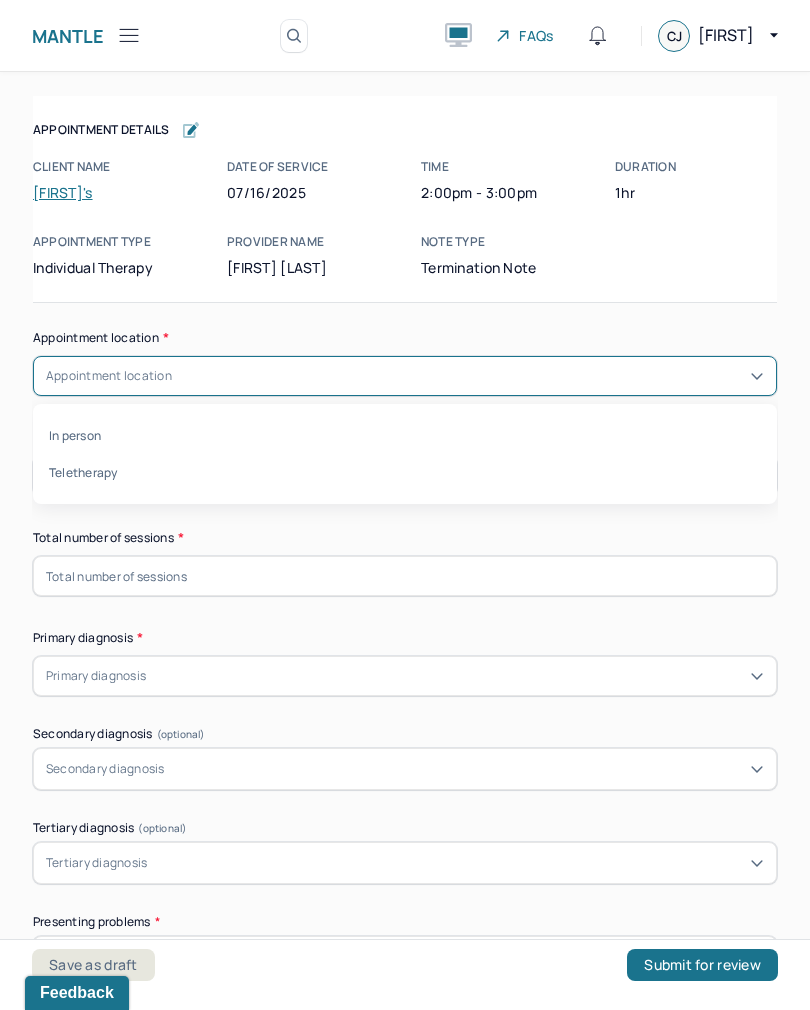 click on "In person" at bounding box center [405, 435] 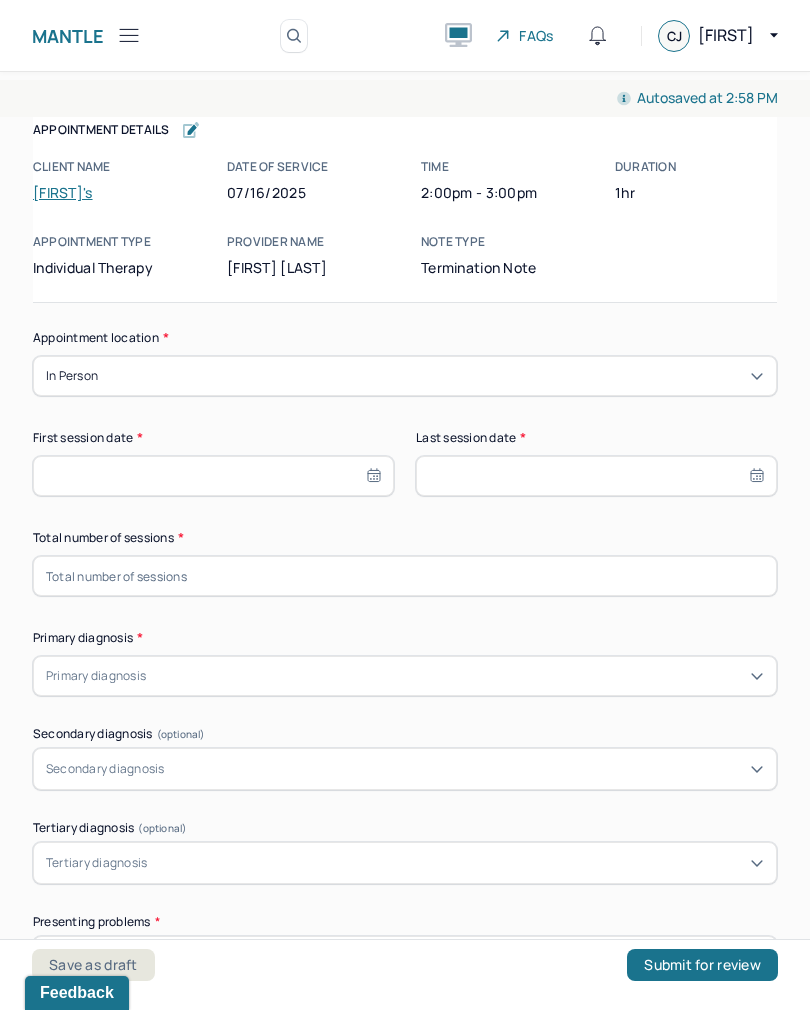 click at bounding box center (213, 476) 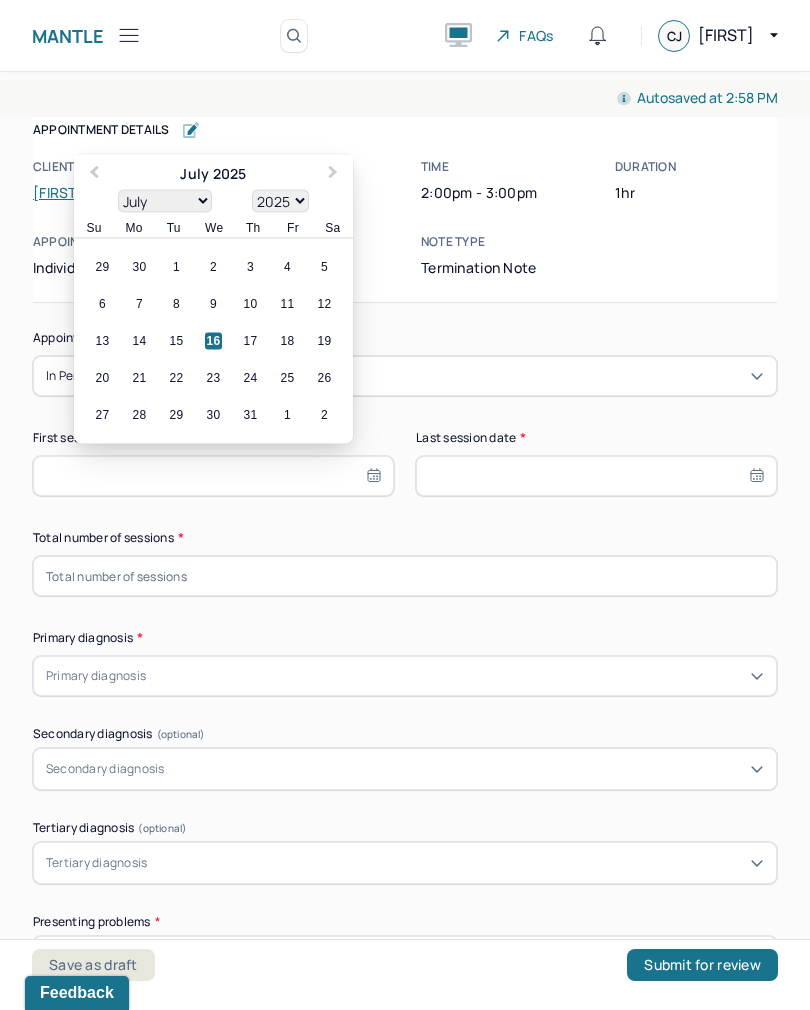 click on "1900 1901 1902 1903 1904 1905 1906 1907 1908 1909 1910 1911 1912 1913 1914 1915 1916 1917 1918 1919 1920 1921 1922 1923 1924 1925 1926 1927 1928 1929 1930 1931 1932 1933 1934 1935 1936 1937 1938 1939 1940 1941 1942 1943 1944 1945 1946 1947 1948 1949 1950 1951 1952 1953 1954 1955 1956 1957 1958 1959 1960 1961 1962 1963 1964 1965 1966 1967 1968 1969 1970 1971 1972 1973 1974 1975 1976 1977 1978 1979 1980 1981 1982 1983 1984 1985 1986 1987 1988 1989 1990 1991 1992 1993 1994 1995 1996 1997 1998 1999 2000 2001 2002 2003 2004 2005 2006 2007 2008 2009 2010 2011 2012 2013 2014 2015 2016 2017 2018 2019 2020 2021 2022 2023 2024 2025 2026 2027 2028 2029 2030 2031 2032 2033 2034 2035 2036 2037 2038 2039 2040 2041 2042 2043 2044 2045 2046 2047 2048 2049 2050 2051 2052 2053 2054 2055 2056 2057 2058 2059 2060 2061 2062 2063 2064 2065 2066 2067 2068 2069 2070 2071 2072 2073 2074 2075 2076 2077 2078 2079 2080 2081 2082 2083 2084 2085 2086 2087 2088 2089 2090 2091 2092 2093 2094 2095 2096 2097 2098 2099 2100" at bounding box center (280, 201) 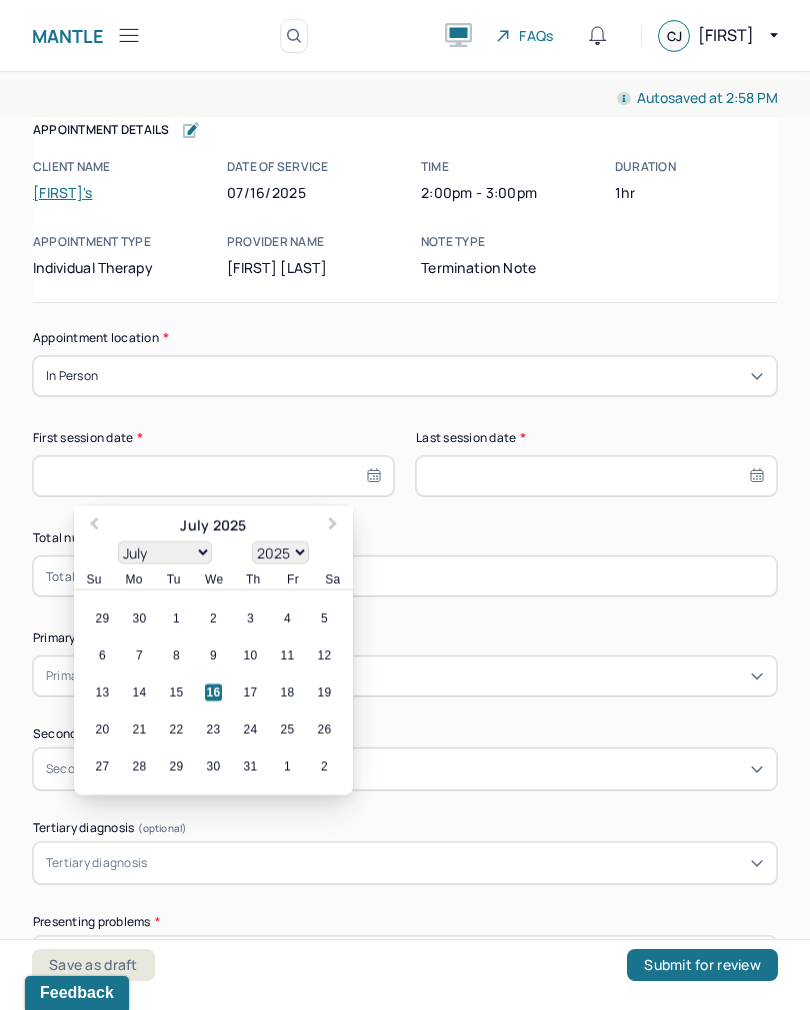 select on "2018" 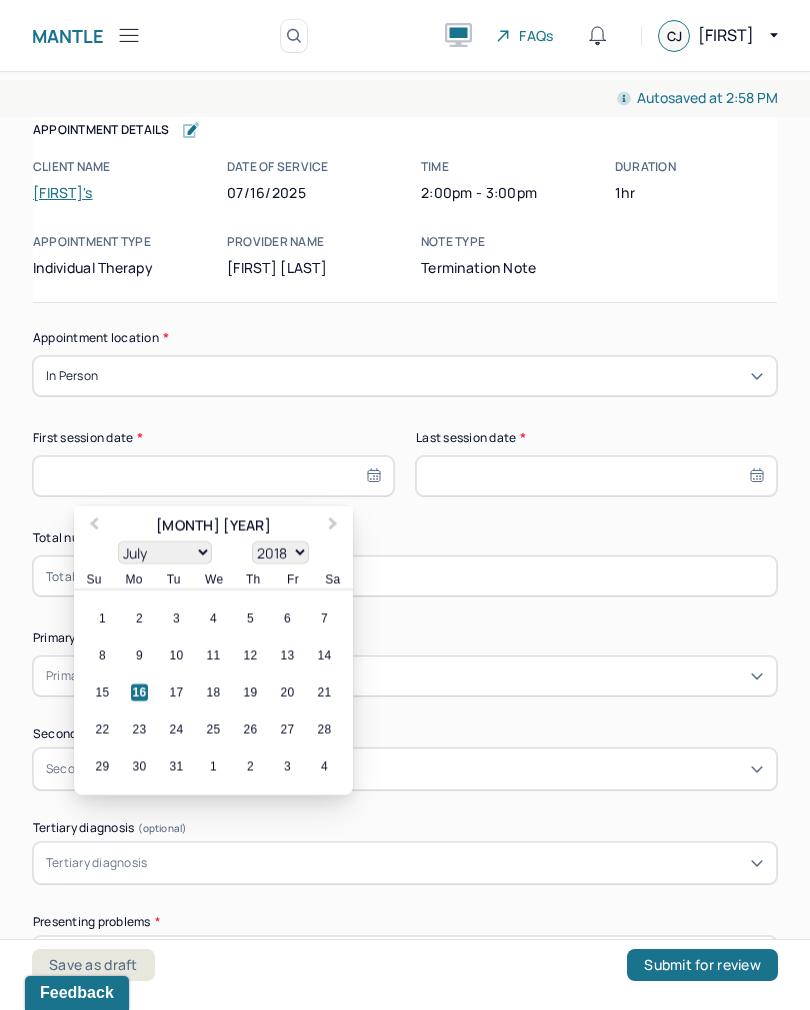 click on "January February March April May June July August September October November December" at bounding box center [165, 552] 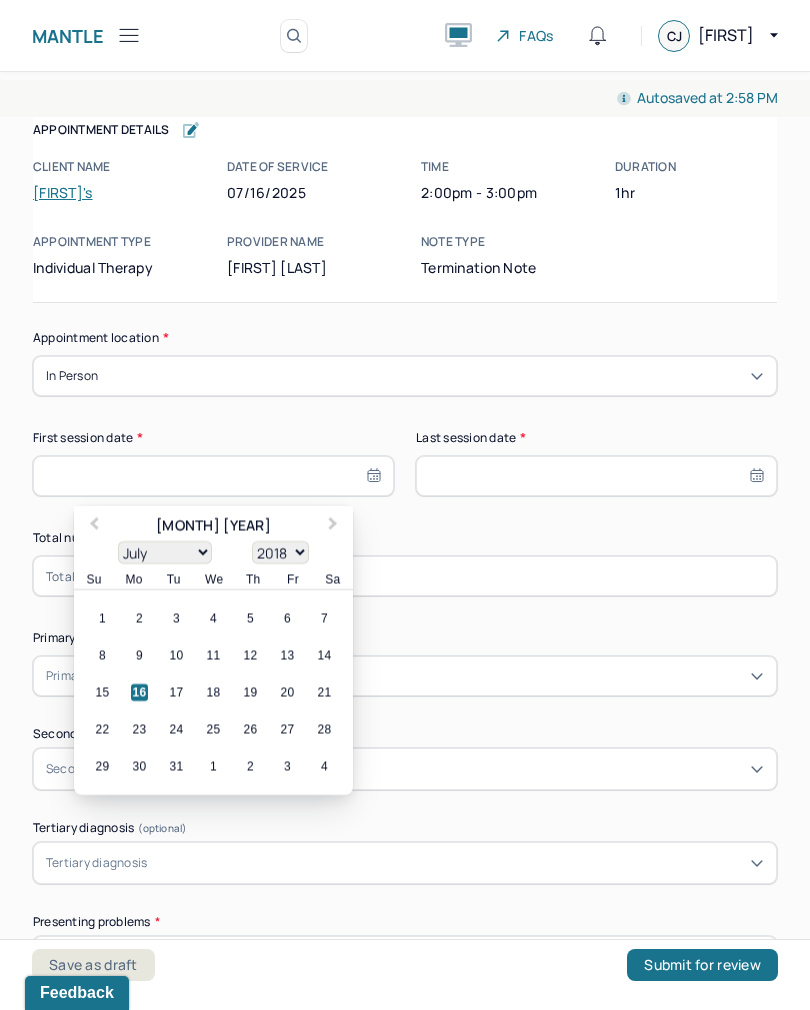 select on "0" 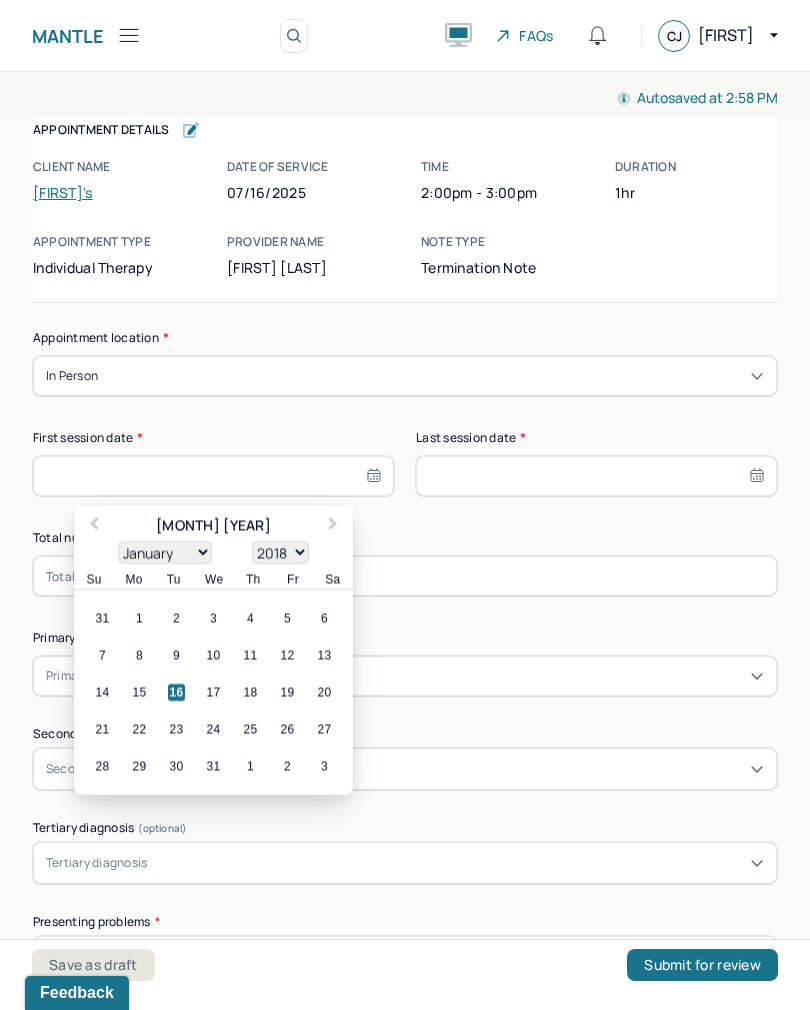 click on "10" at bounding box center (213, 655) 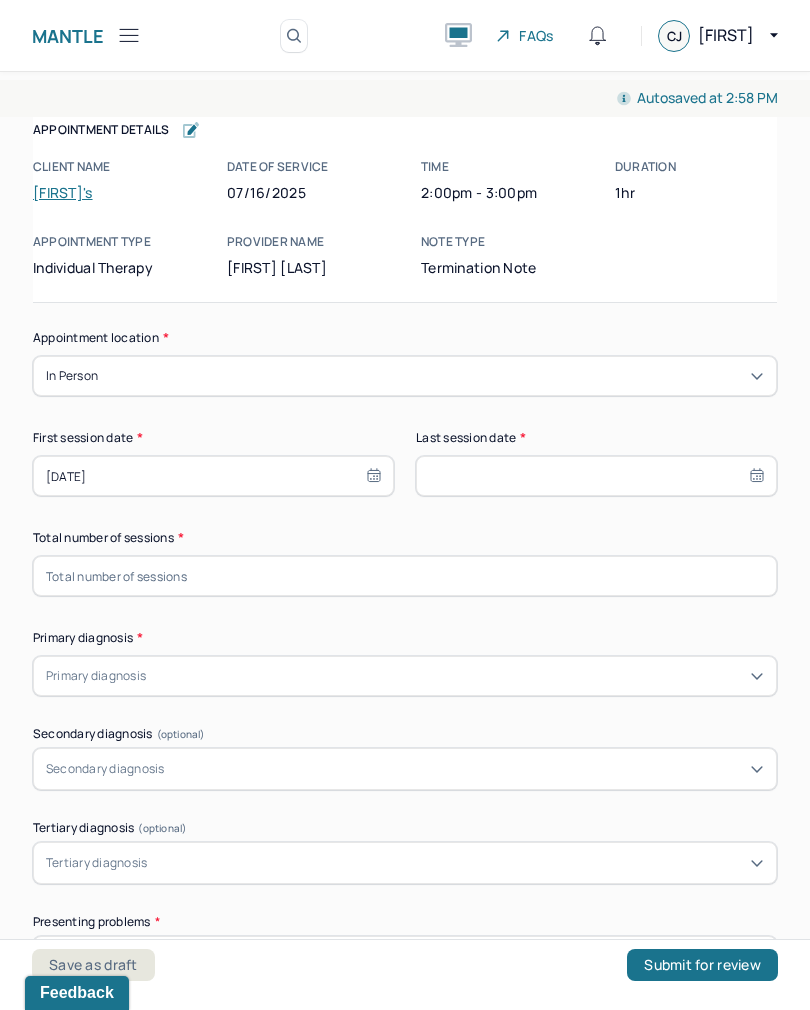 click at bounding box center [596, 476] 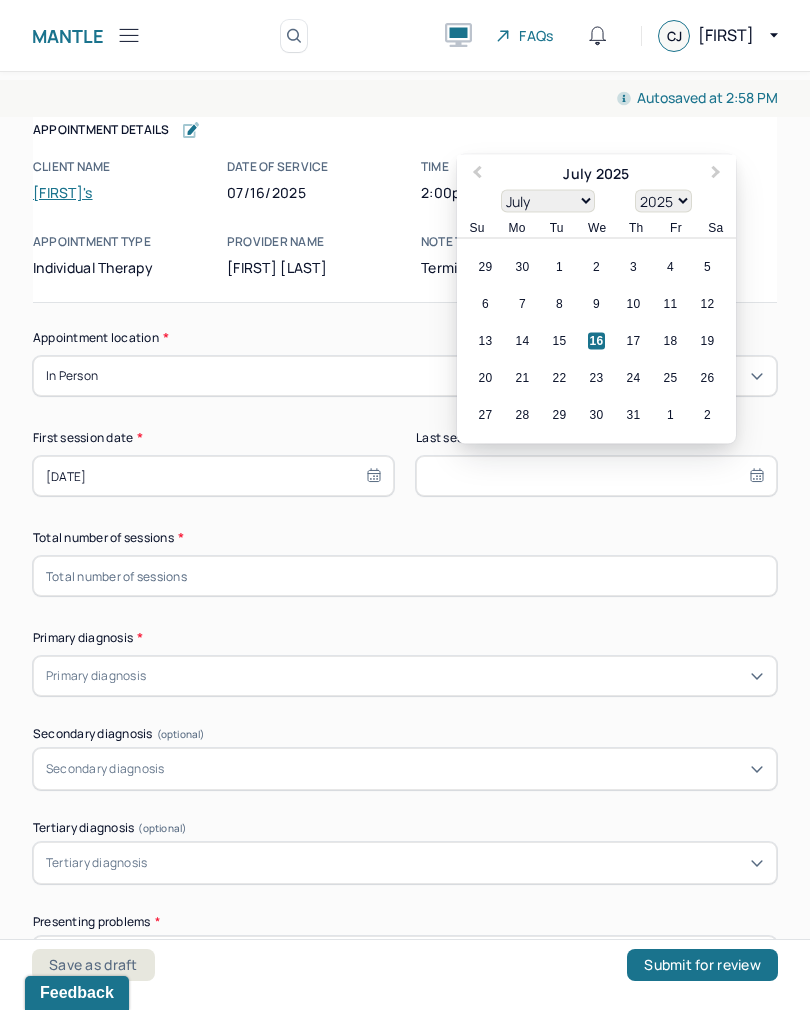 click on "16" at bounding box center (596, 341) 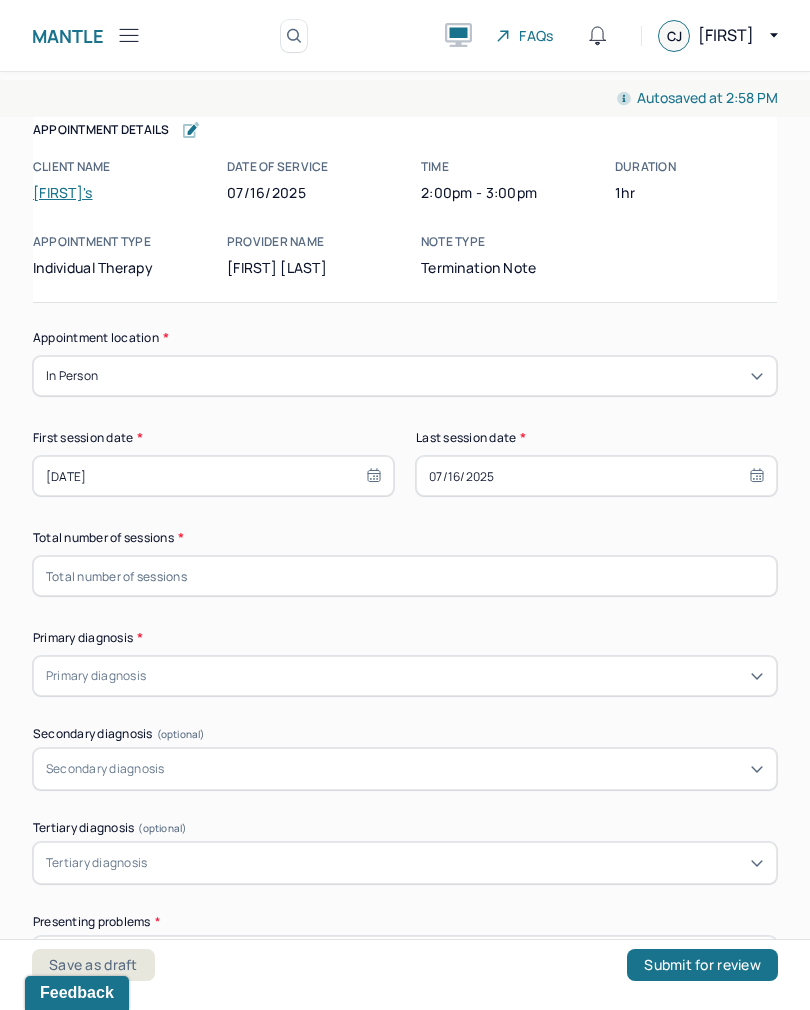 click at bounding box center [405, 576] 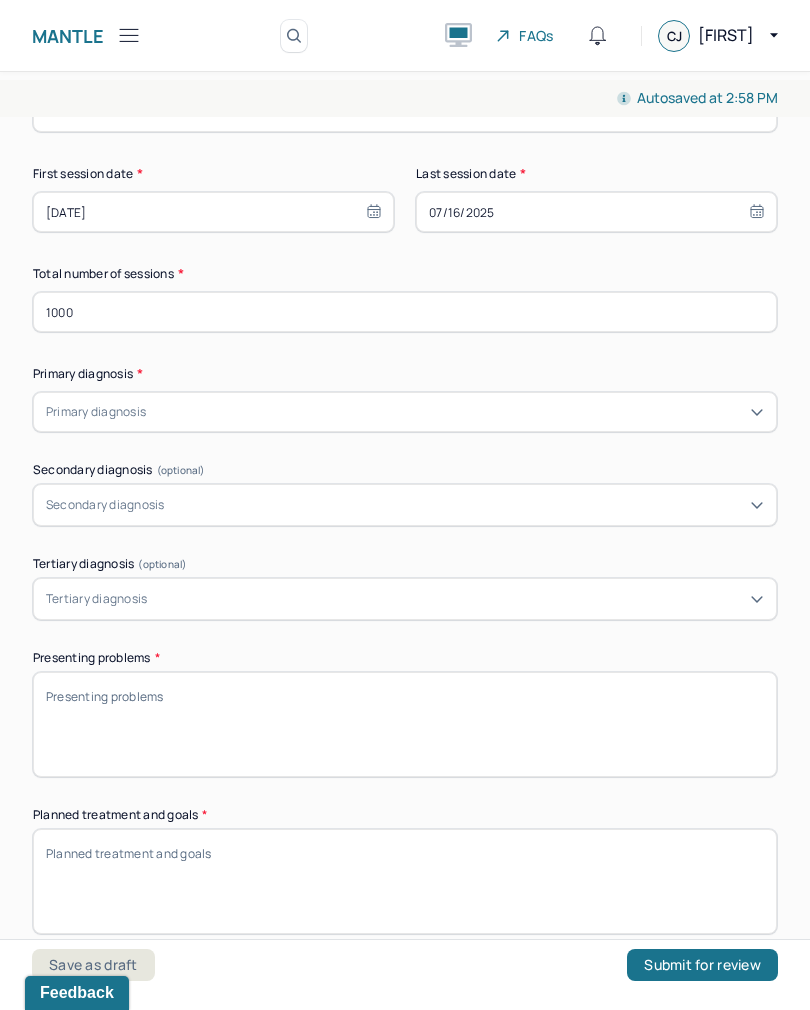 scroll, scrollTop: 268, scrollLeft: 0, axis: vertical 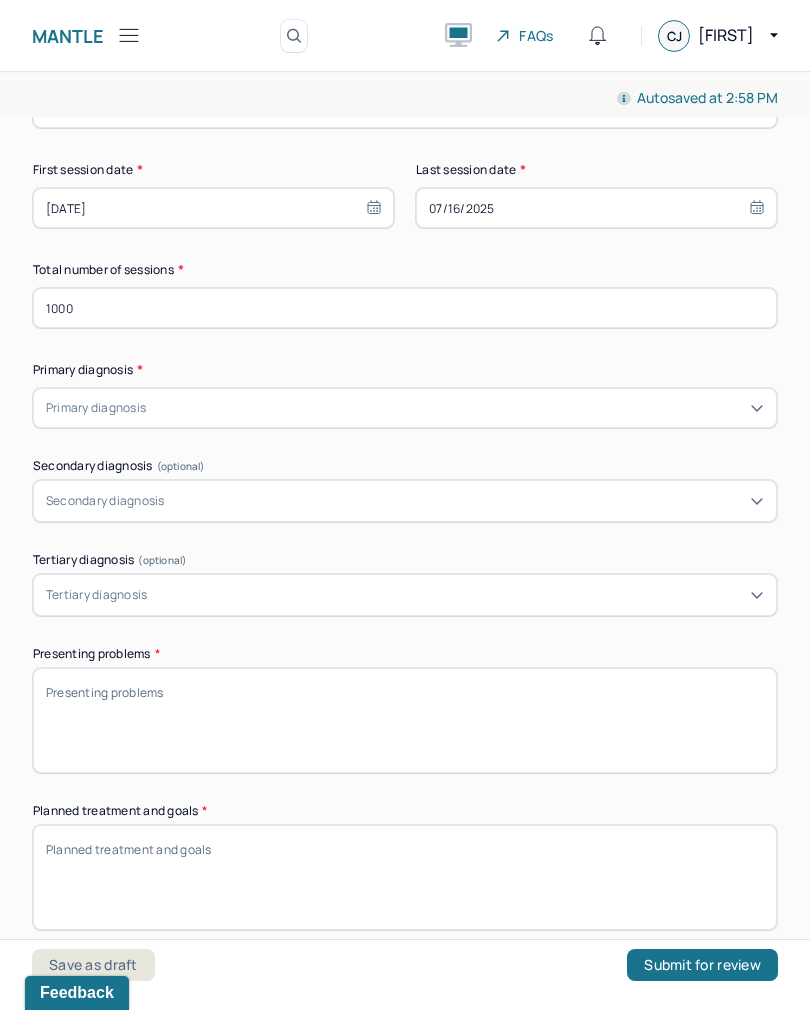 type on "1000" 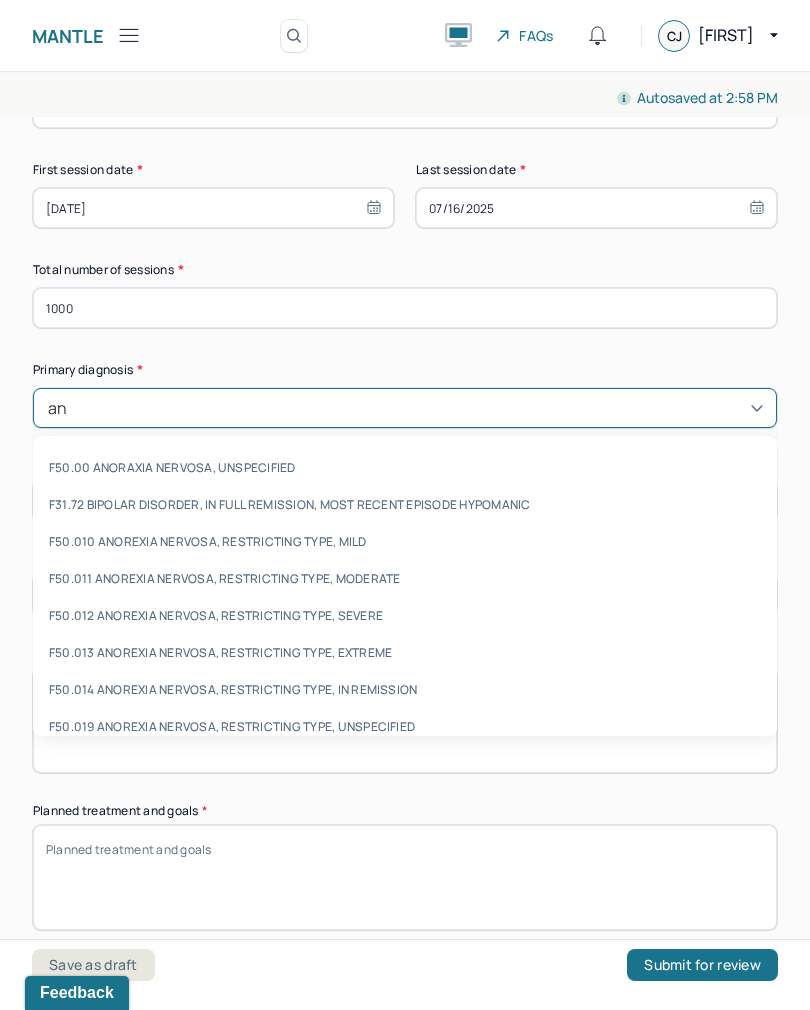 type on "a" 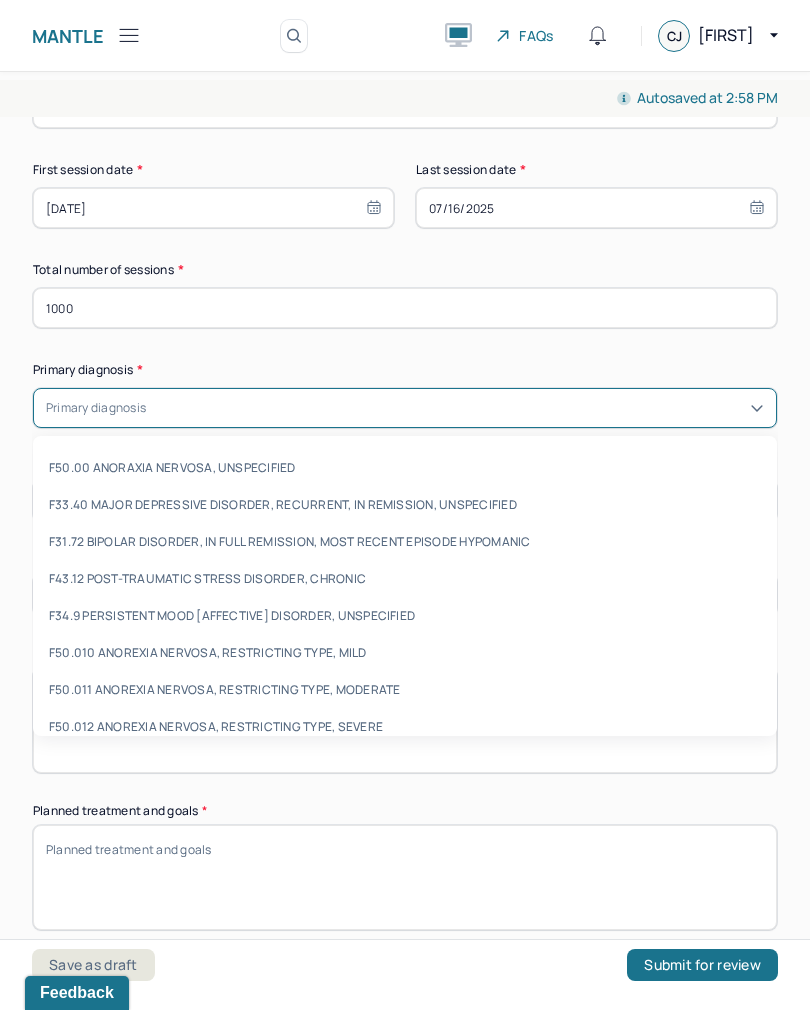 type on "g" 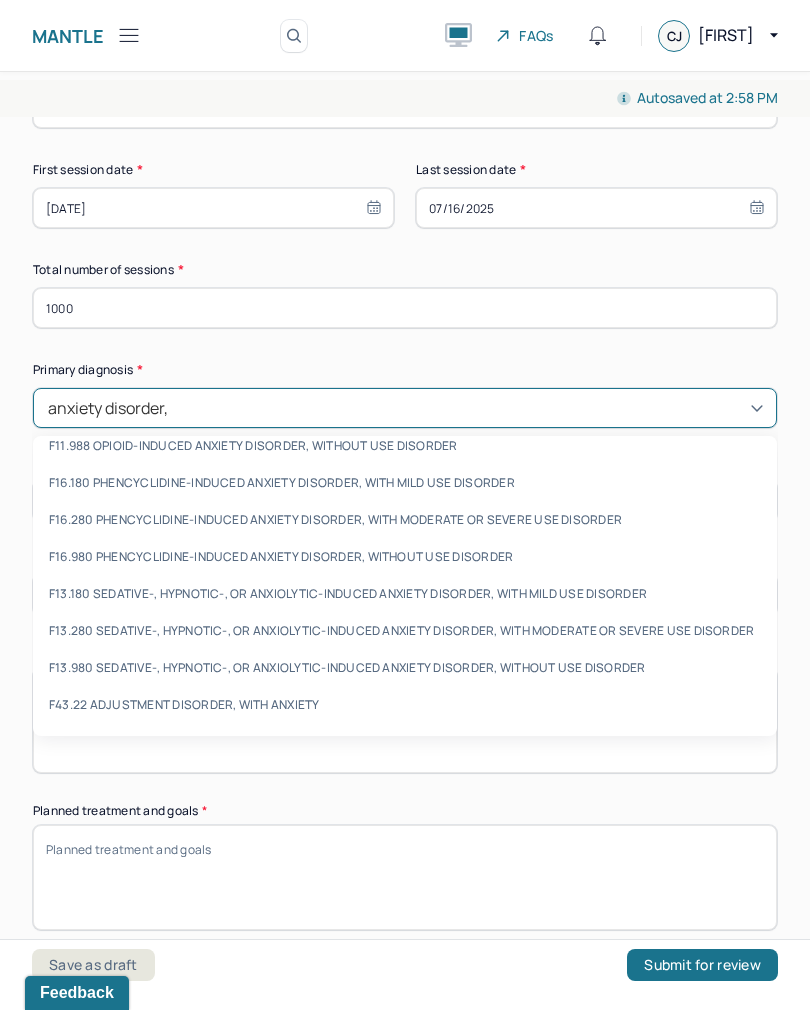 scroll, scrollTop: 762, scrollLeft: 0, axis: vertical 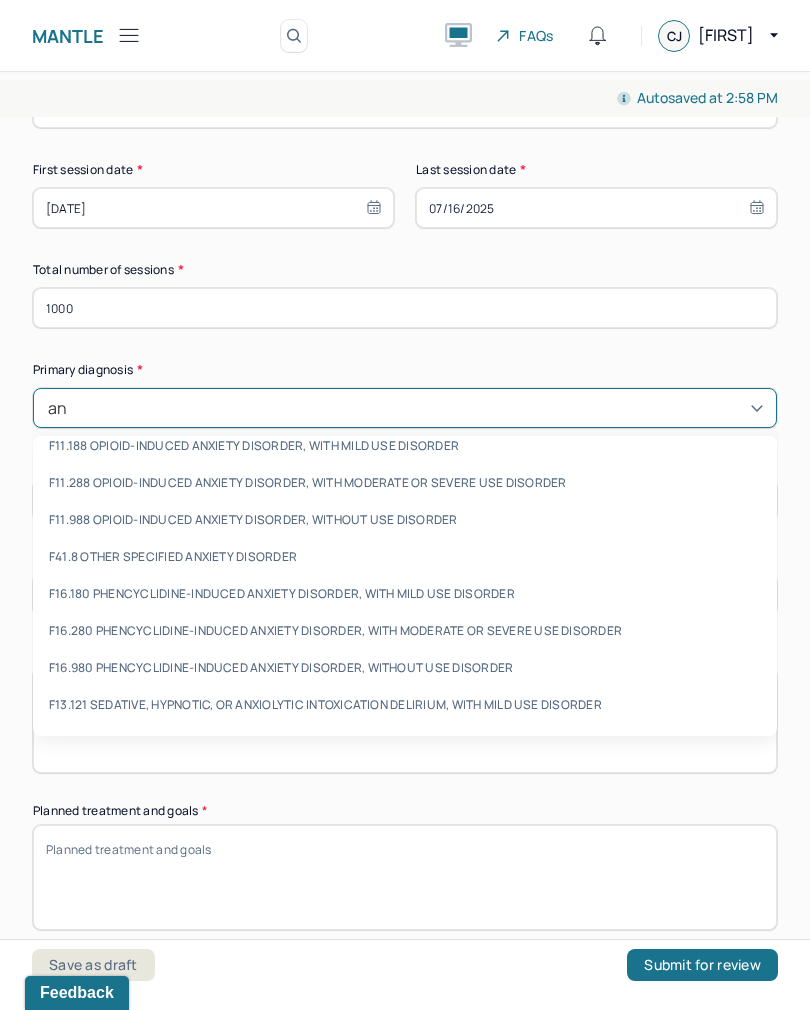 type on "a" 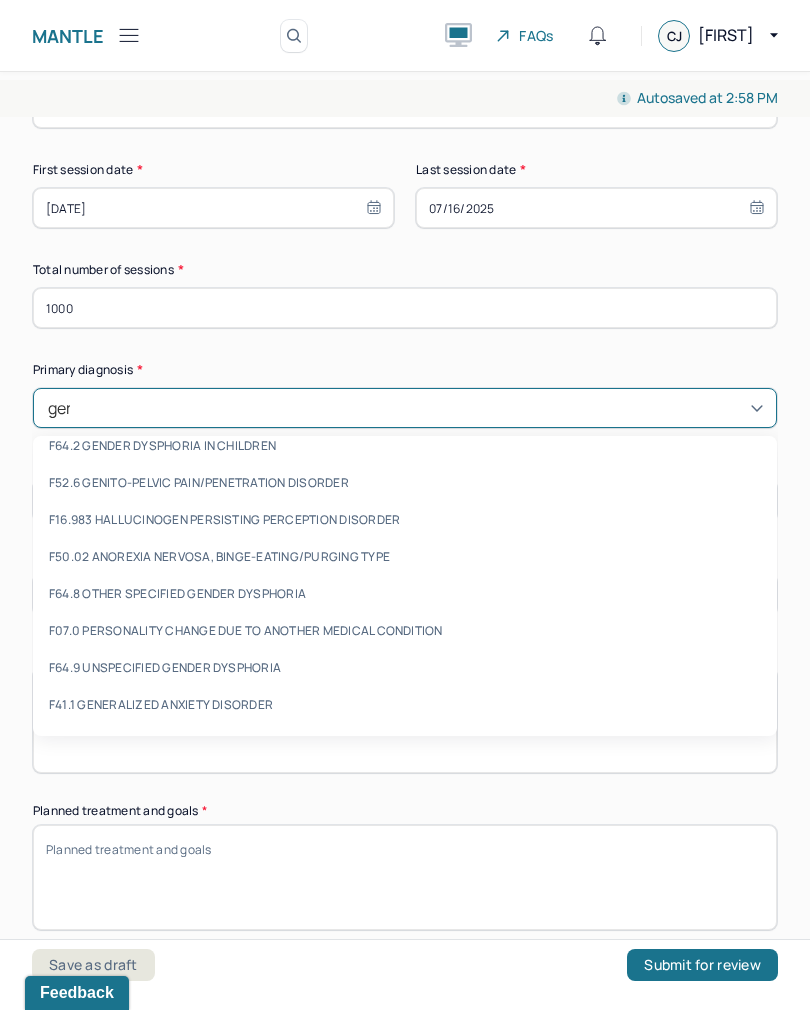 scroll, scrollTop: 0, scrollLeft: 0, axis: both 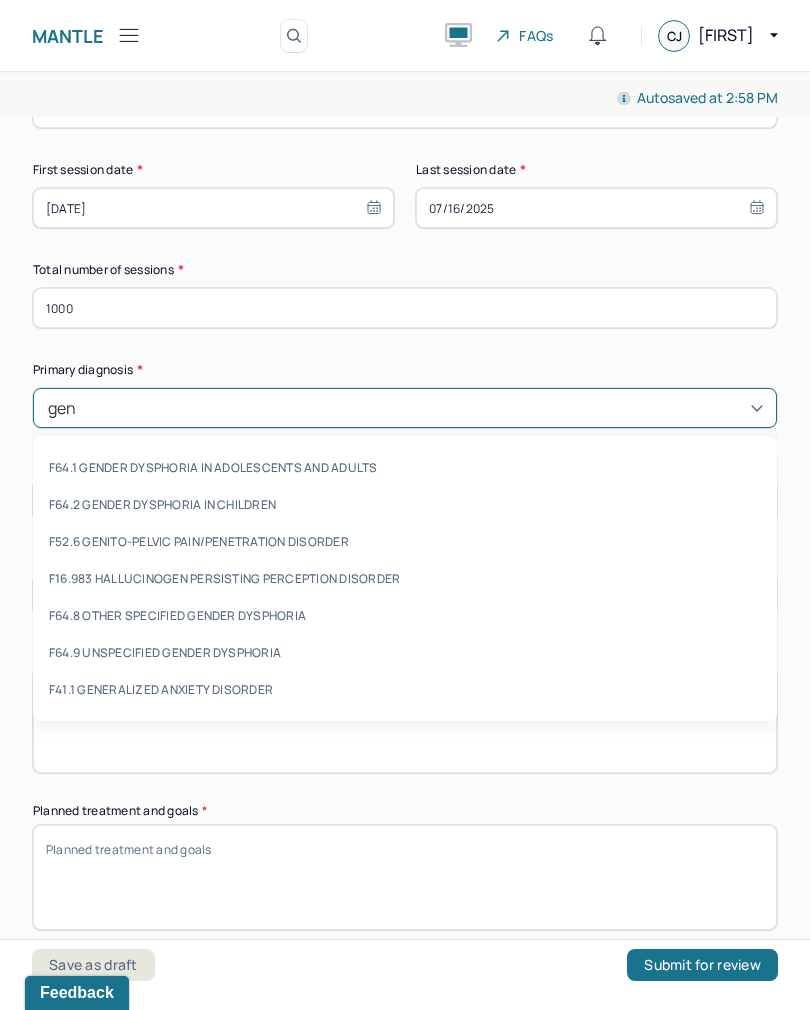 click on "F41.1 GENERALIZED ANXIETY DISORDER" at bounding box center [405, 689] 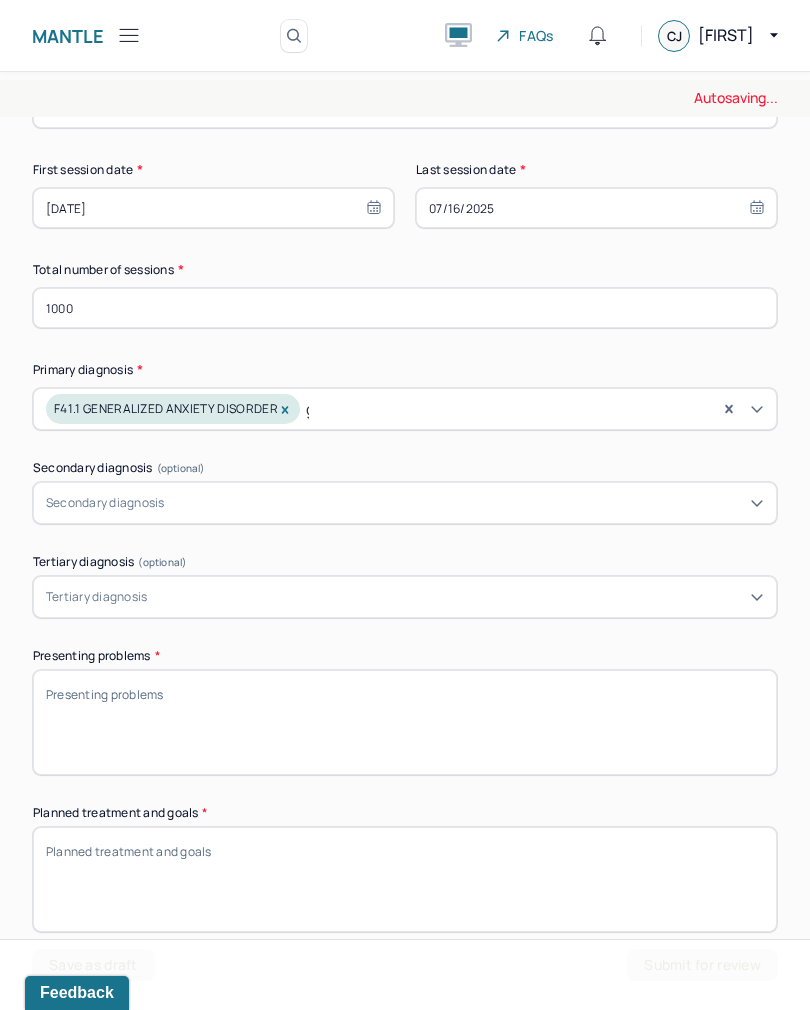 type 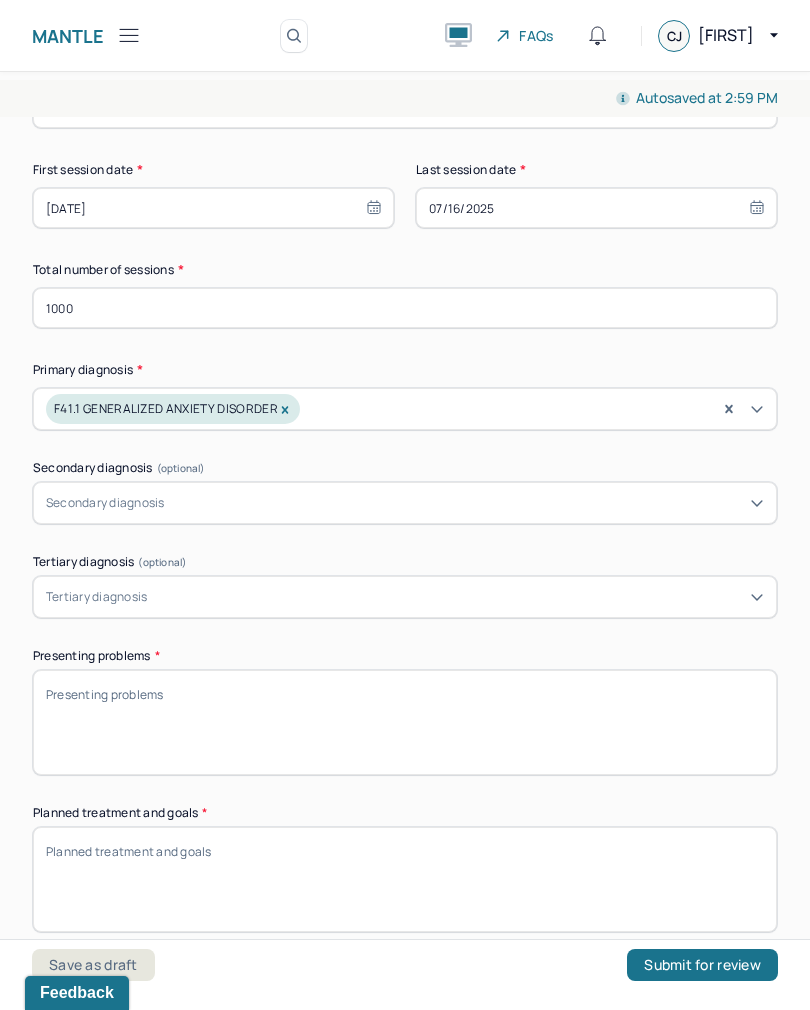 click on "Presenting problems *" at bounding box center [405, 722] 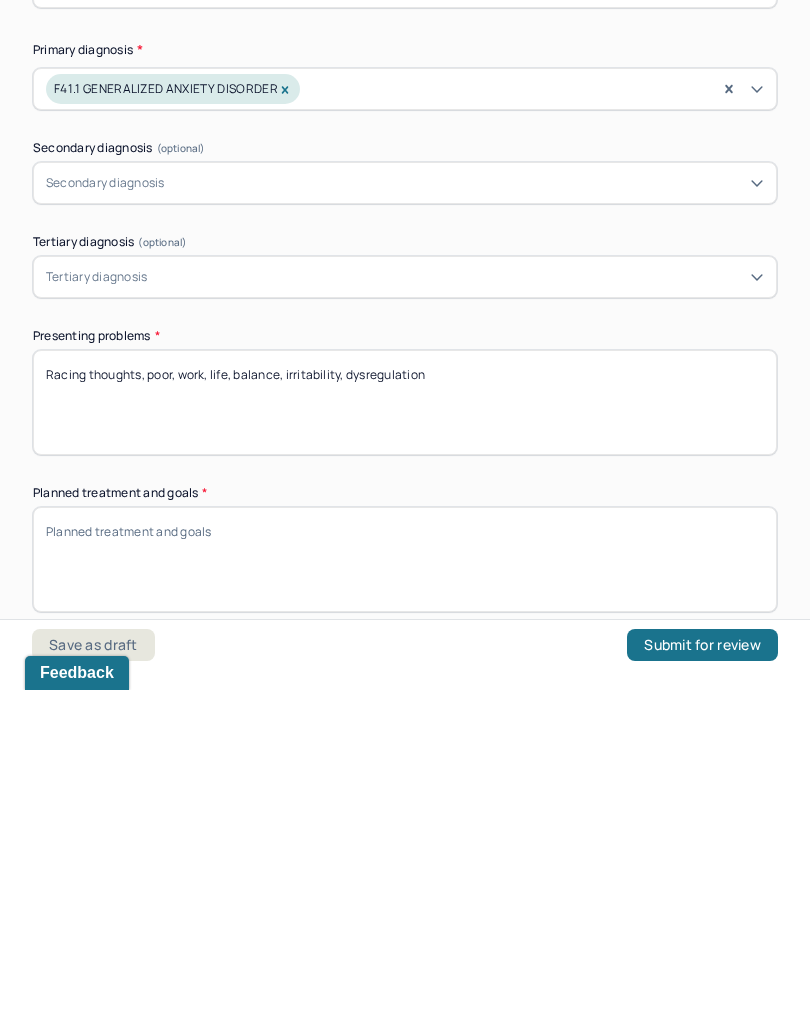 type on "Racing thoughts, poor, work, life, balance, irritability, dysregulation" 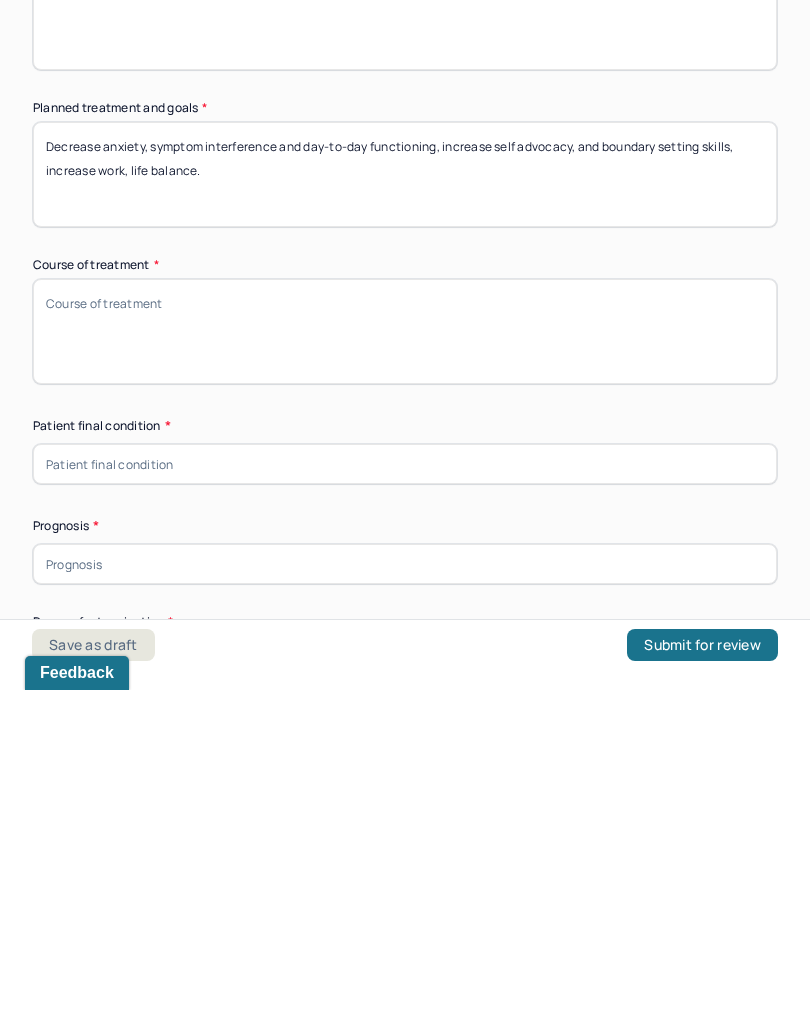 scroll, scrollTop: 654, scrollLeft: 0, axis: vertical 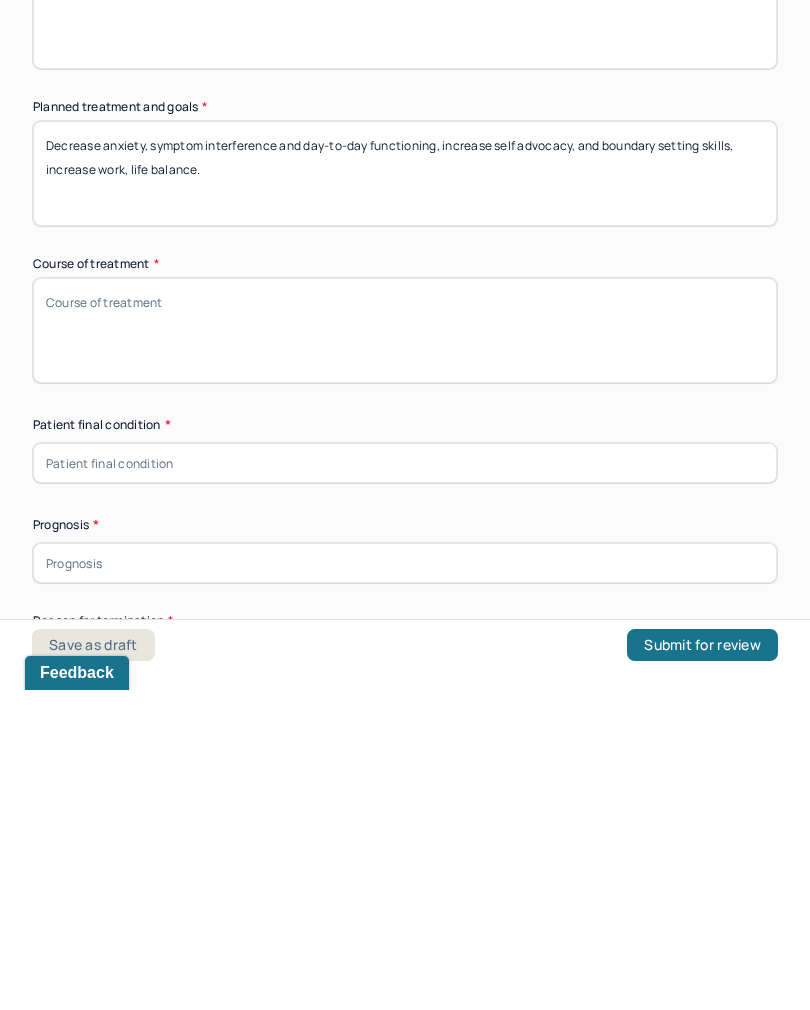 type on "Decrease anxiety, symptom interference and day-to-day functioning, increase self advocacy, and boundary setting skills, increase work, life balance." 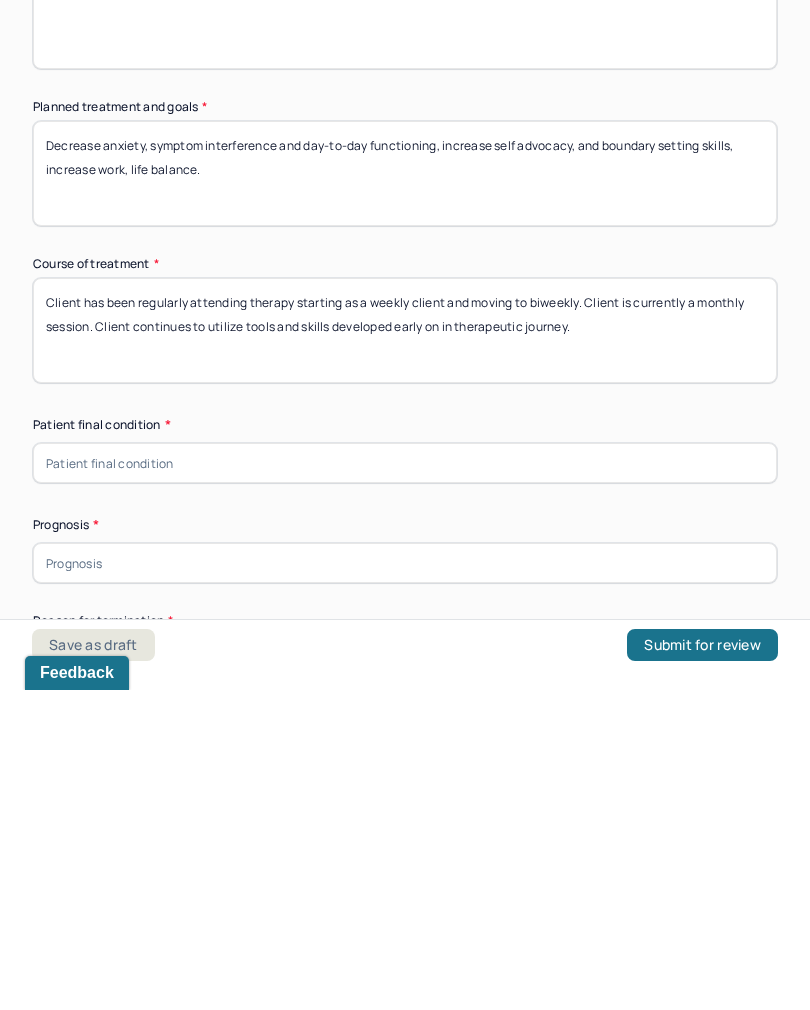 type on "Client has been regularly attending therapy starting as a weekly client and moving to biweekly. Client is currently a monthly session. Client continues to utilize tools and skills developed early on in therapeutic journey." 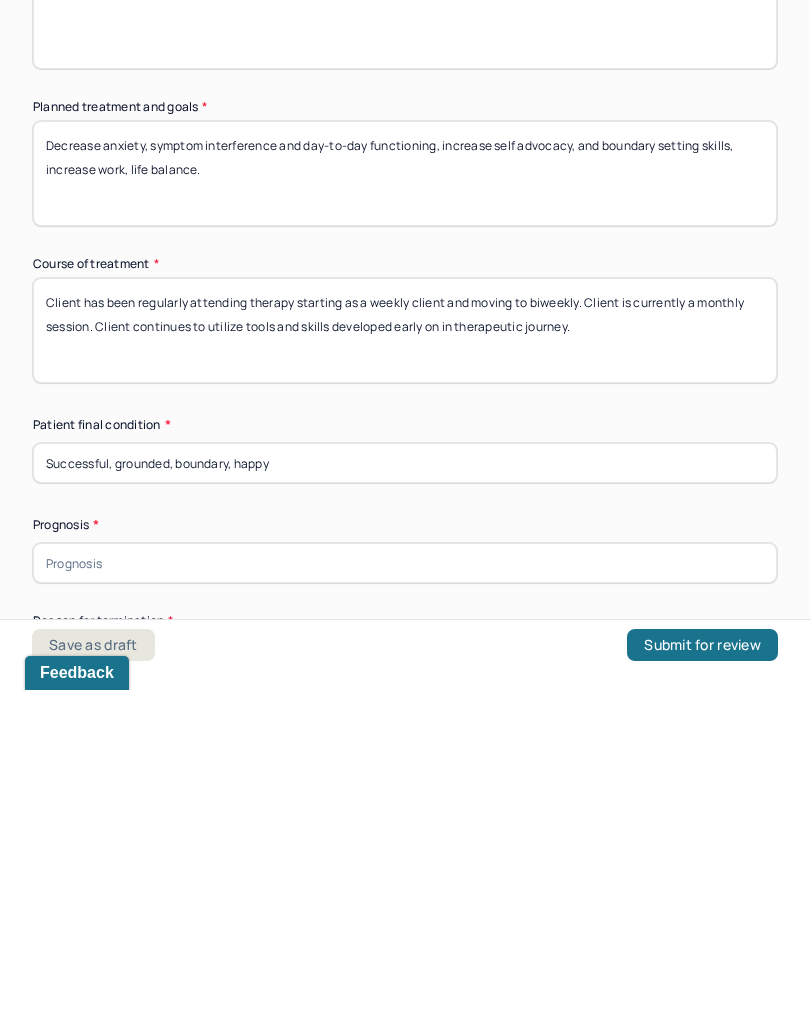 click on "Successful, grounded, boundary, happy" at bounding box center (405, 783) 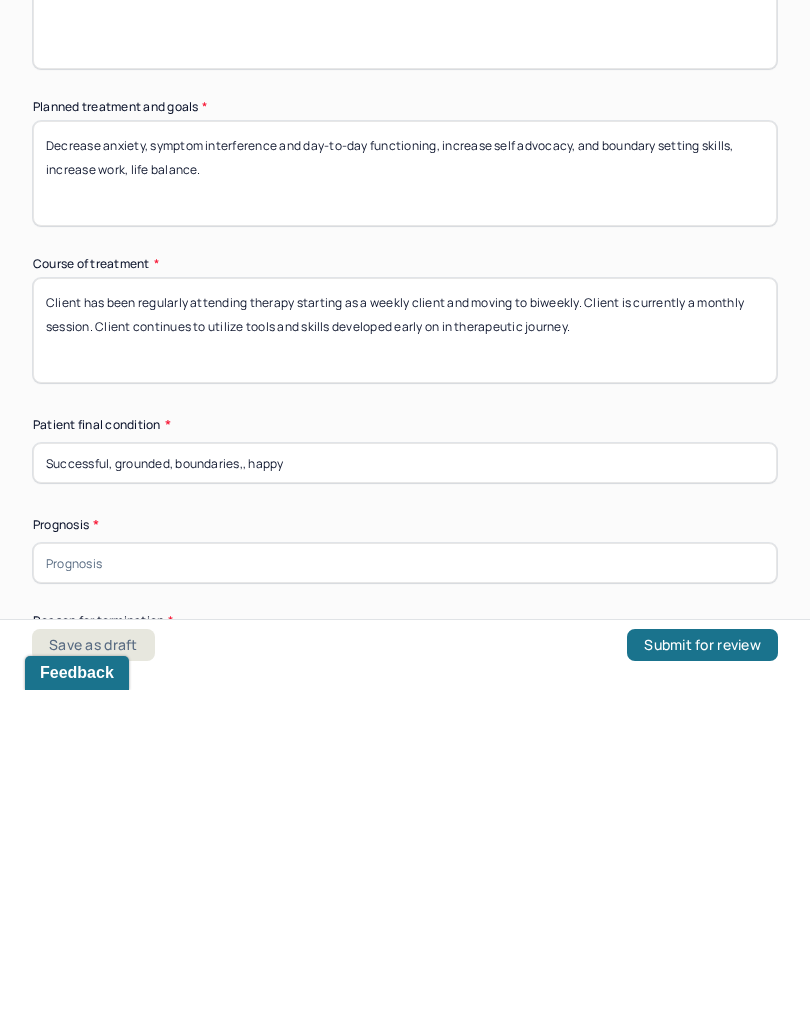 click on "Successful, grounded, boundaries,, happy" at bounding box center (405, 783) 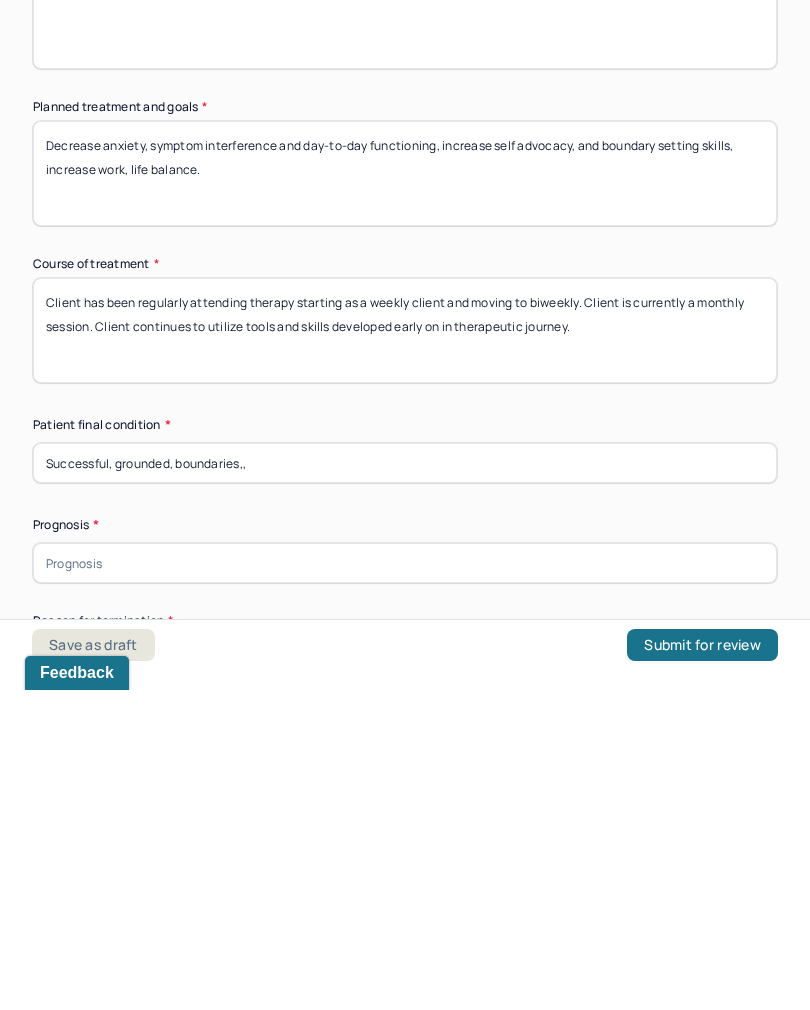 click on "Submit for review" at bounding box center (702, 965) 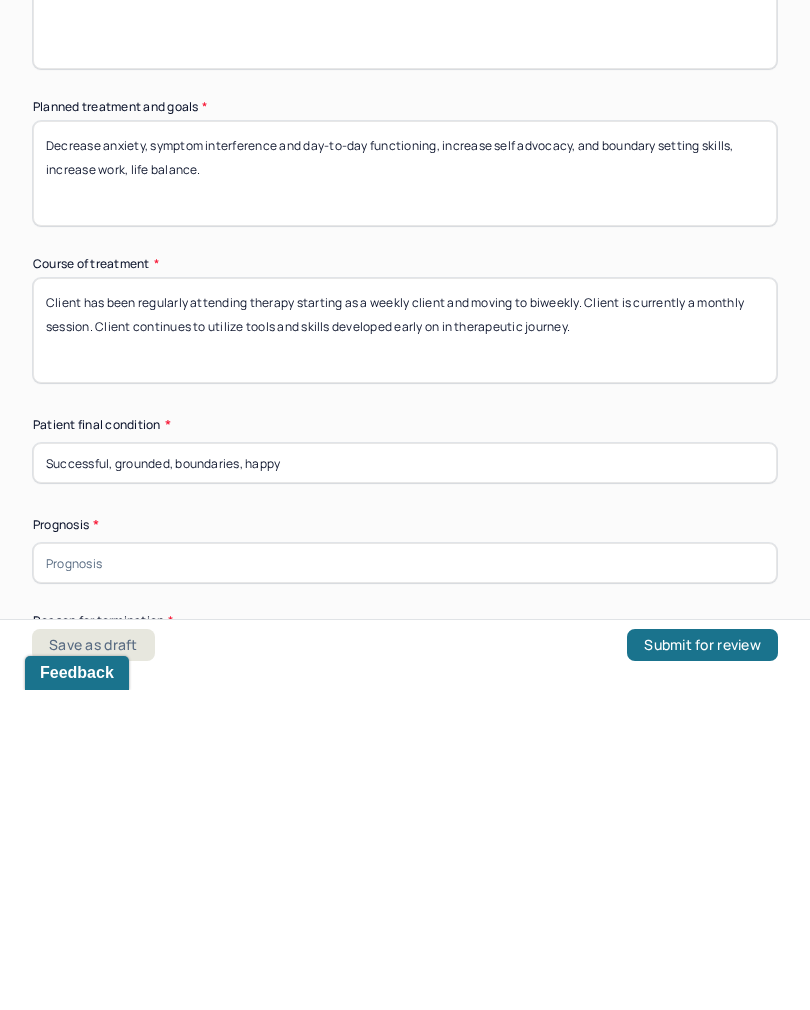 type on "Successful, grounded, boundaries, happy" 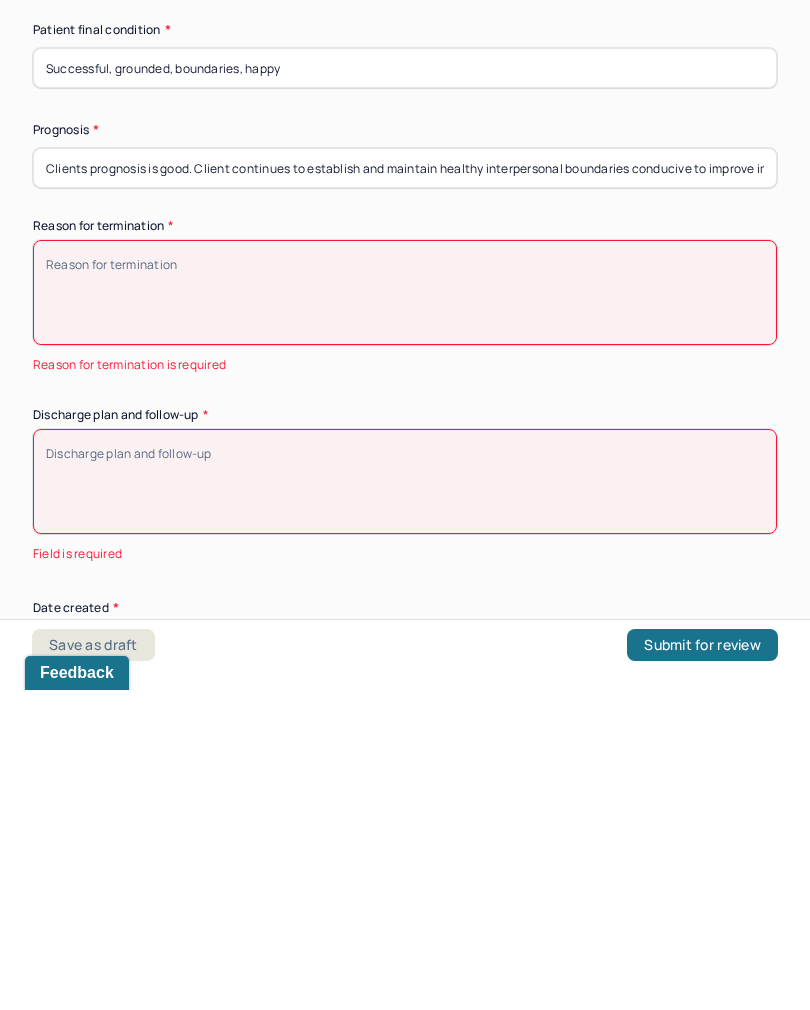 scroll, scrollTop: 1044, scrollLeft: 0, axis: vertical 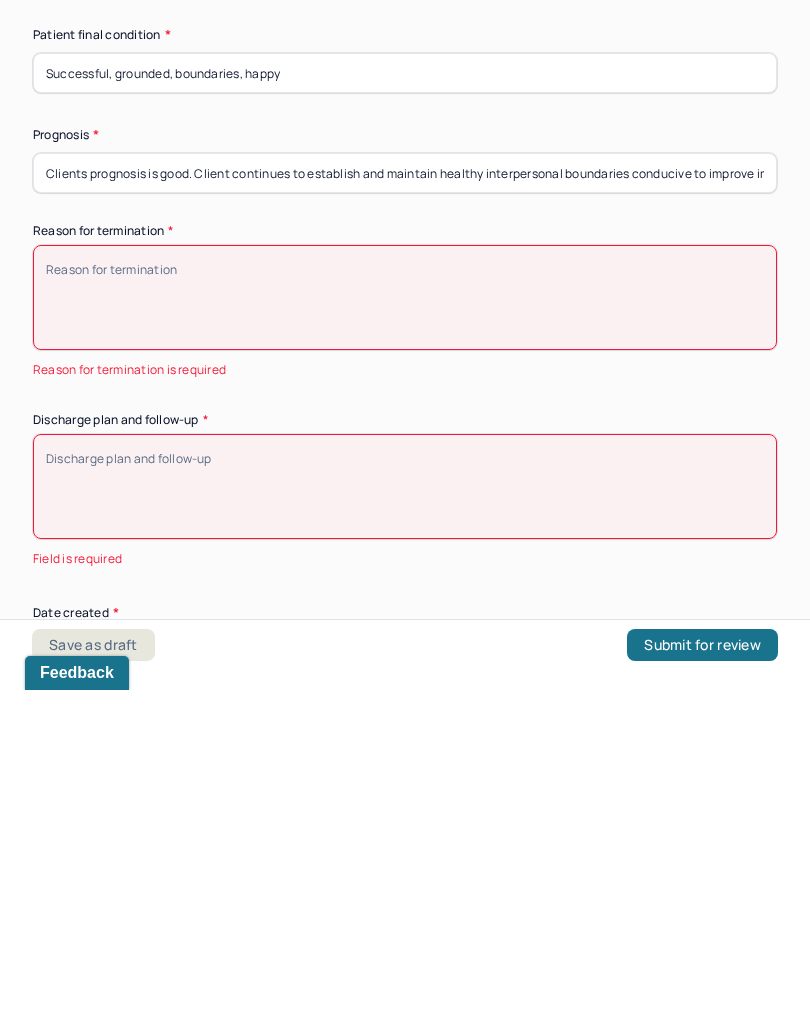 type on "Clients prognosis is good. Client continues to establish and maintain healthy interpersonal boundaries conducive to improve improved overall relationships, and work life balance." 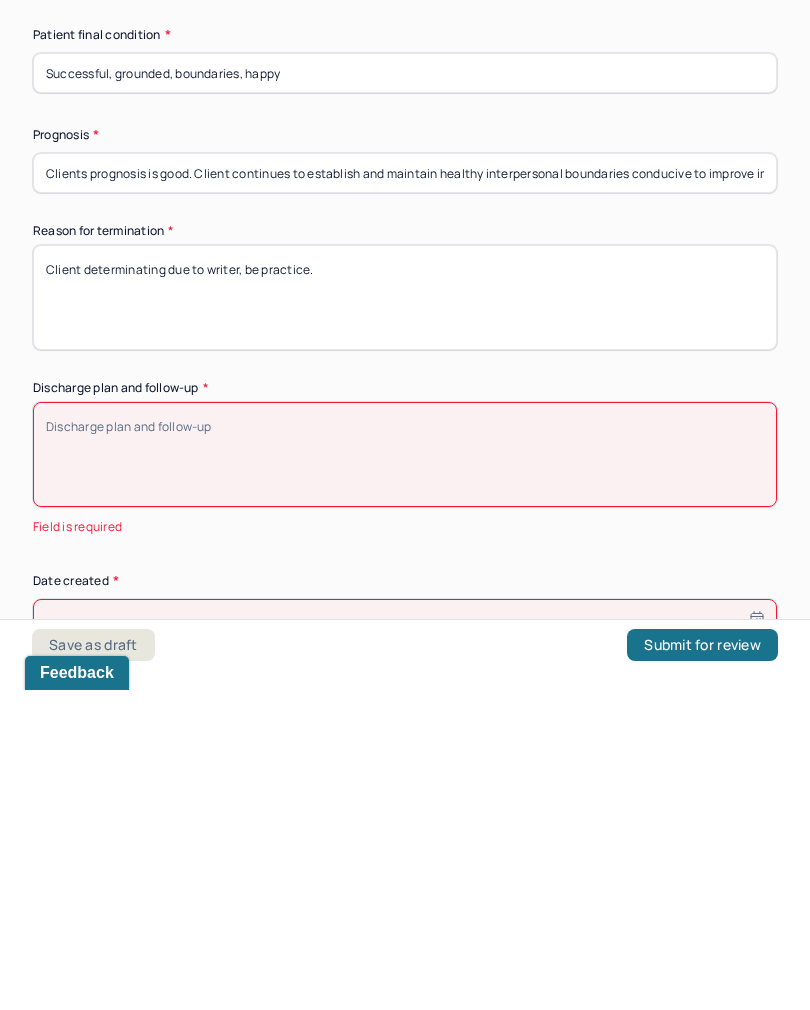click on "Client determinating due to writer, be practice." at bounding box center (405, 617) 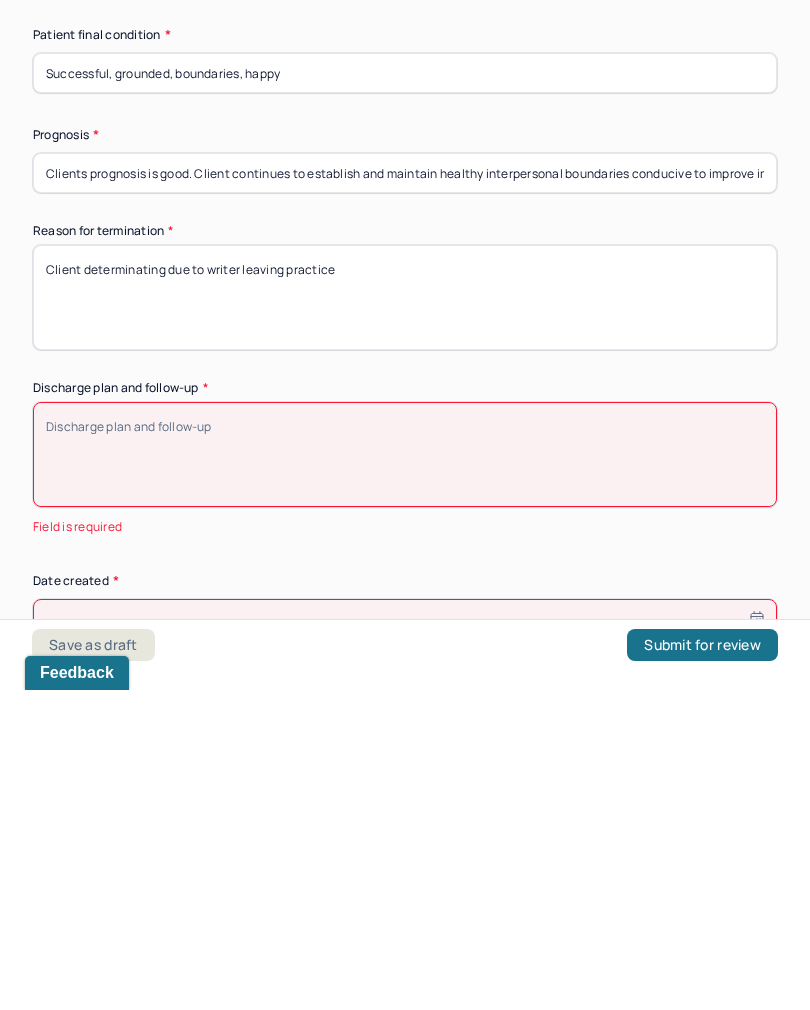 type on "Client determinating due to writer leaving practice" 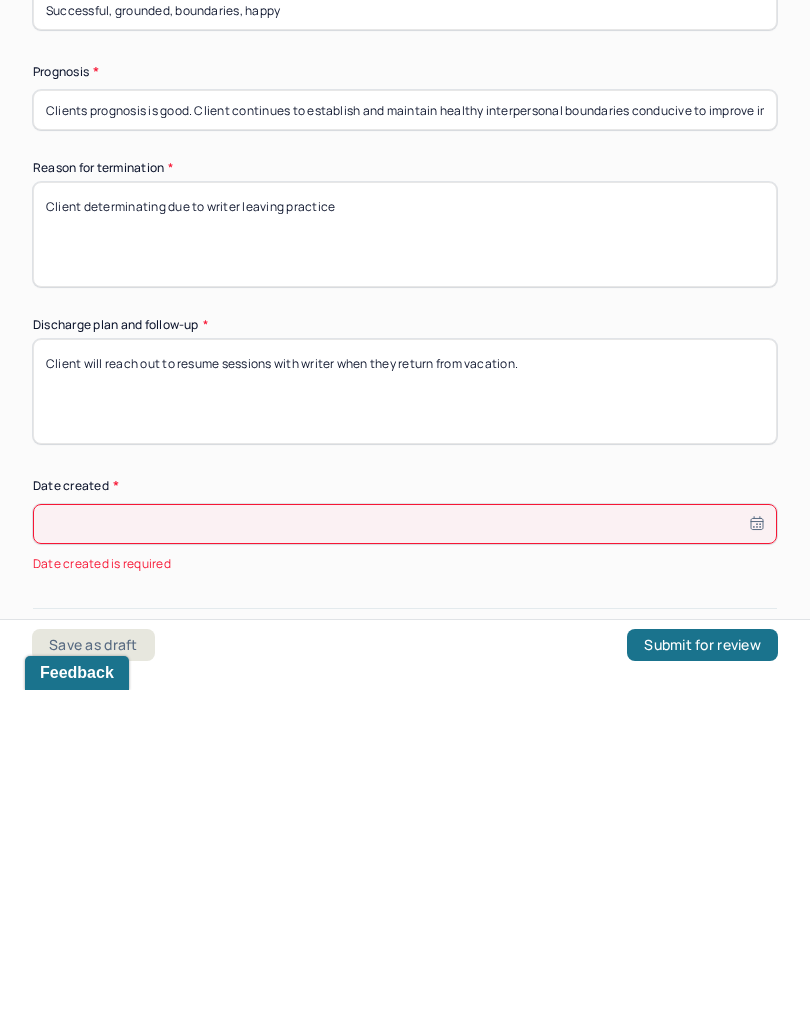 scroll, scrollTop: 1127, scrollLeft: 0, axis: vertical 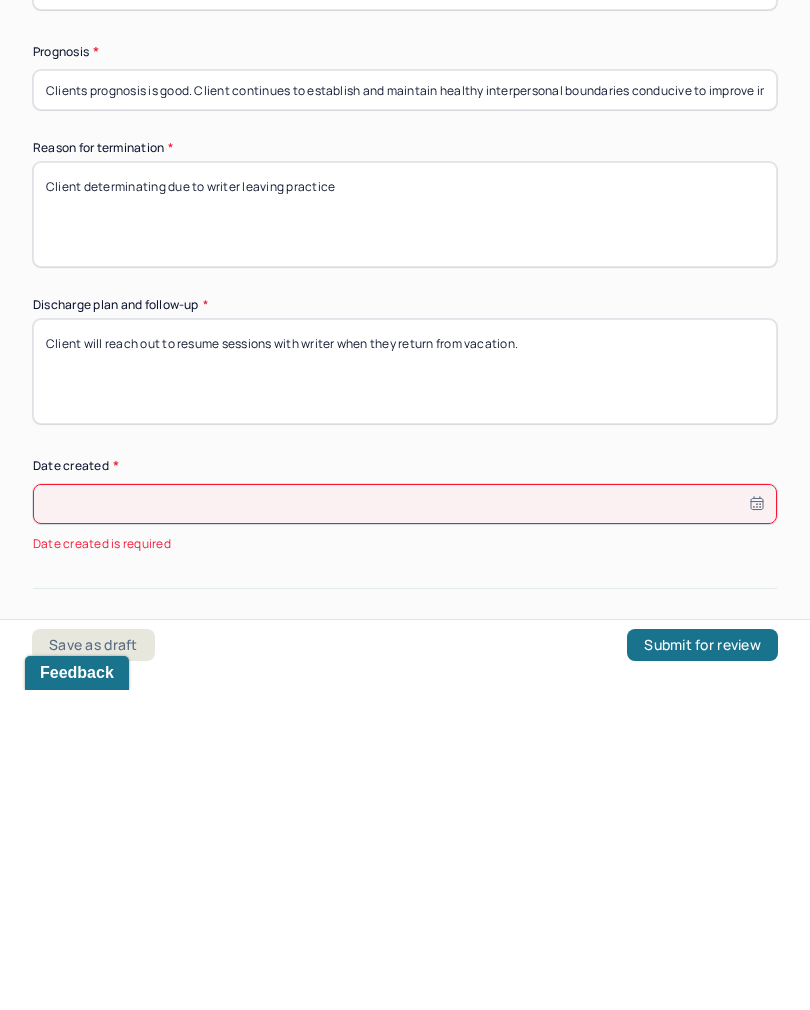 type on "Client will reach out to resume sessions with writer when they return from vacation." 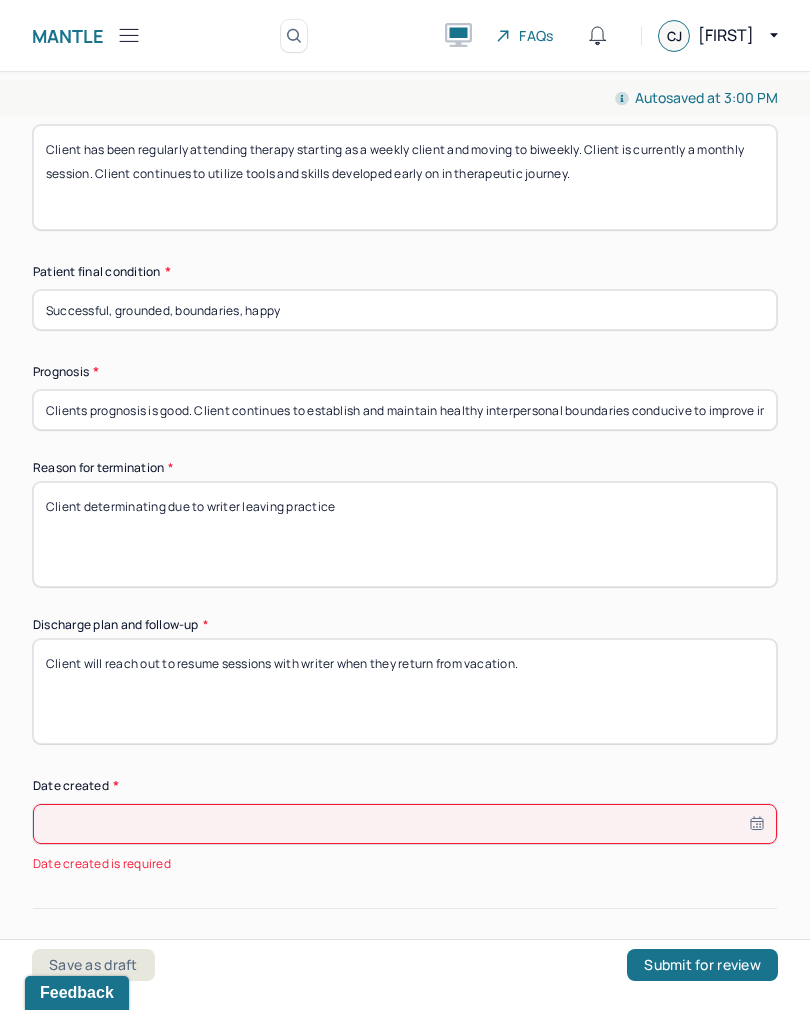 click at bounding box center (405, 824) 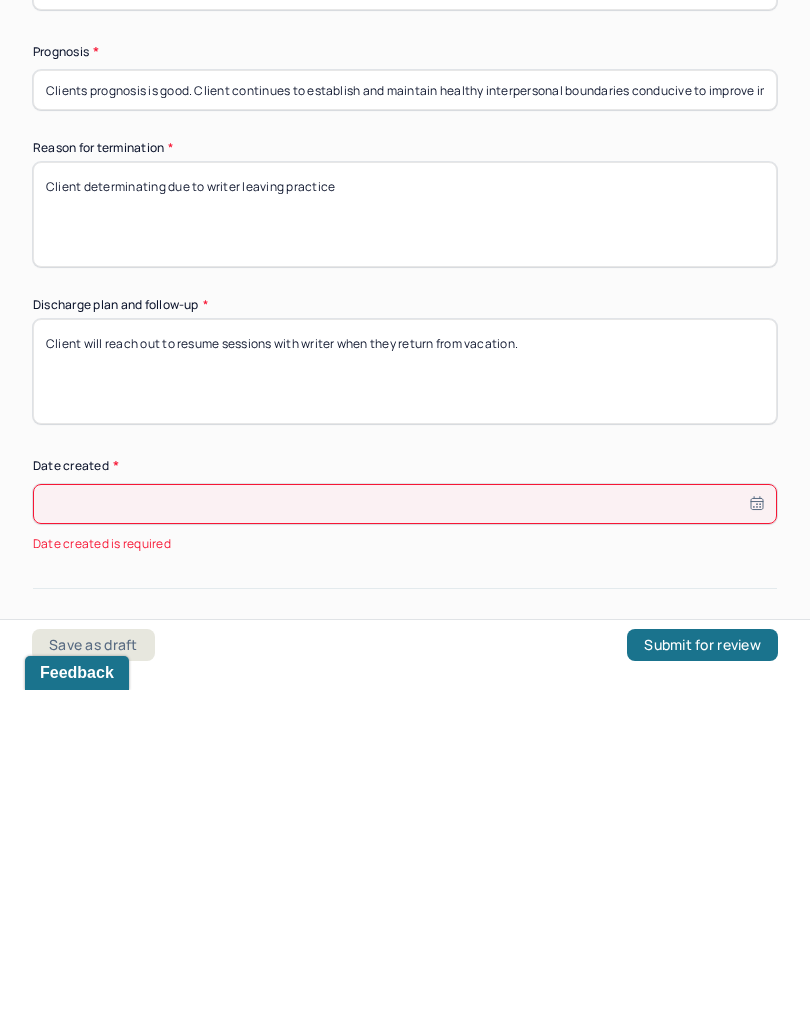select on "6" 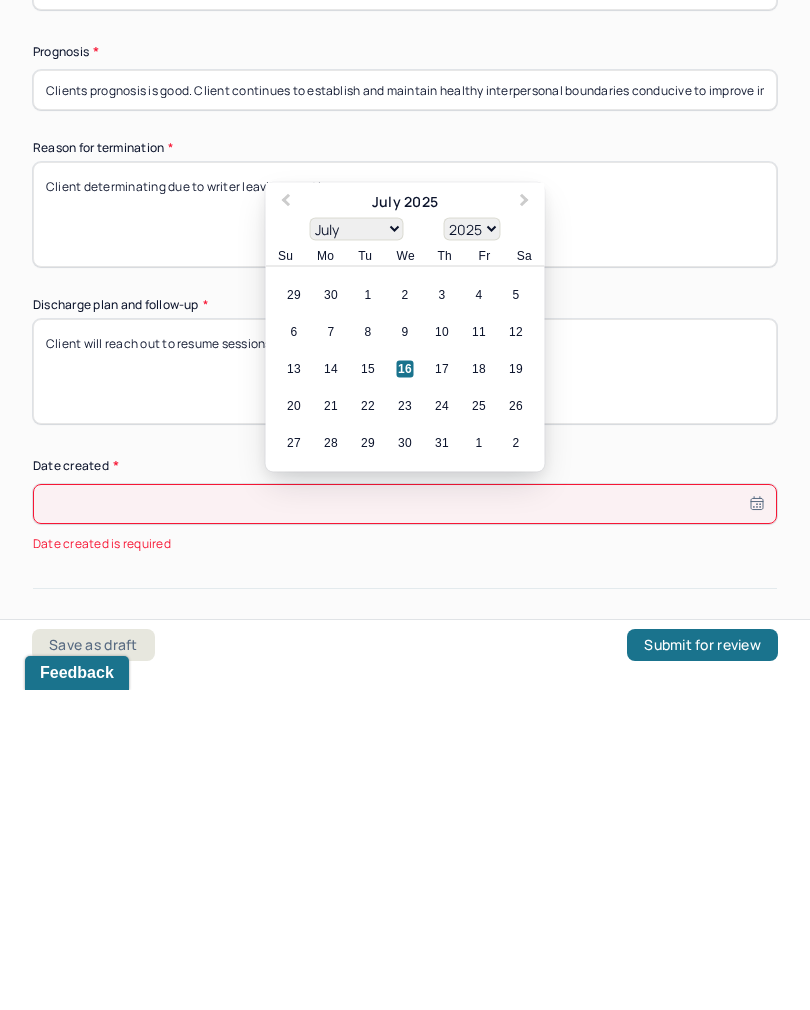 click on "16" at bounding box center [405, 689] 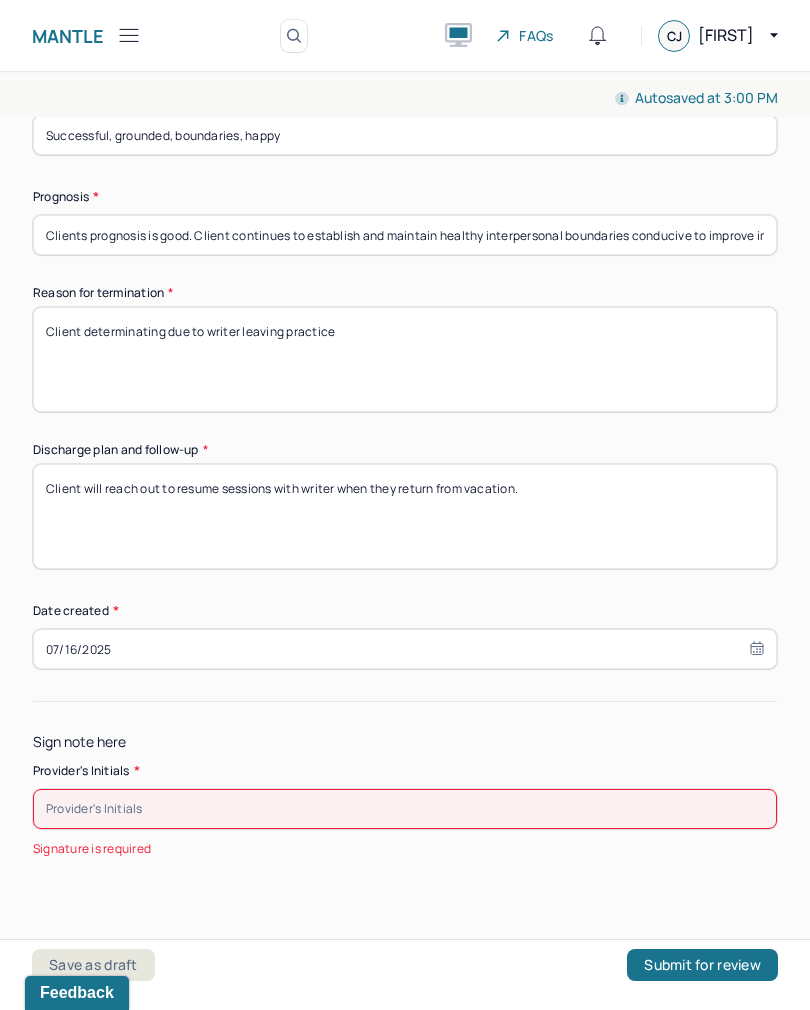 click at bounding box center [405, 809] 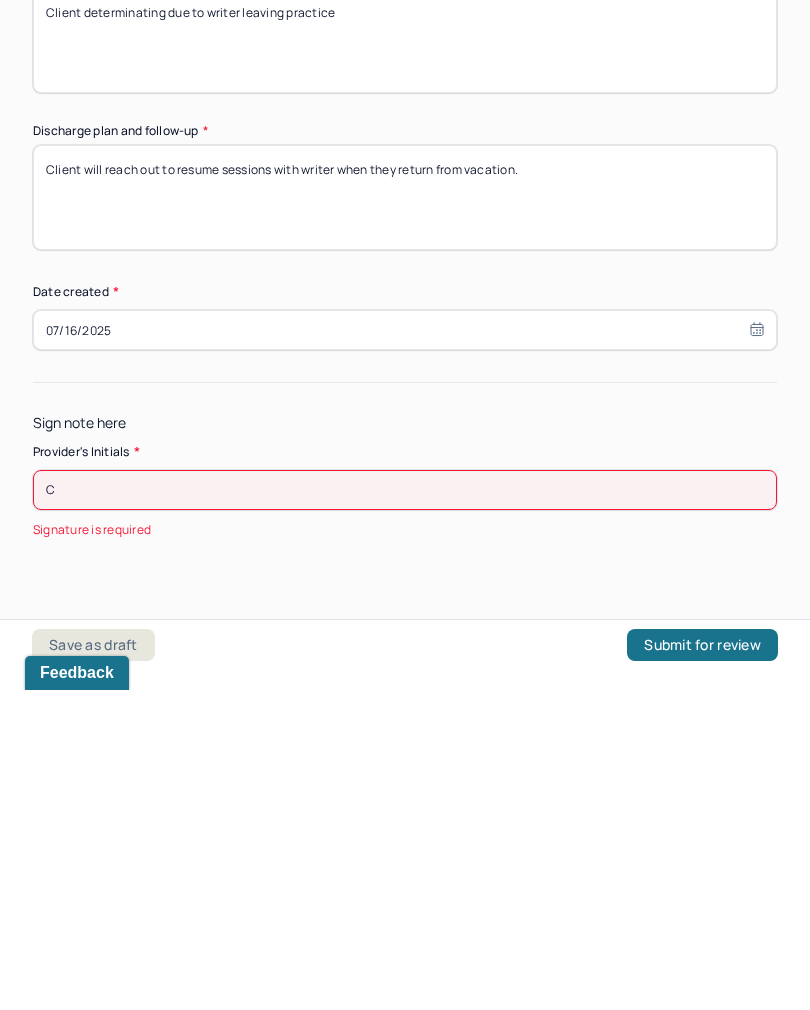 scroll, scrollTop: 1269, scrollLeft: 0, axis: vertical 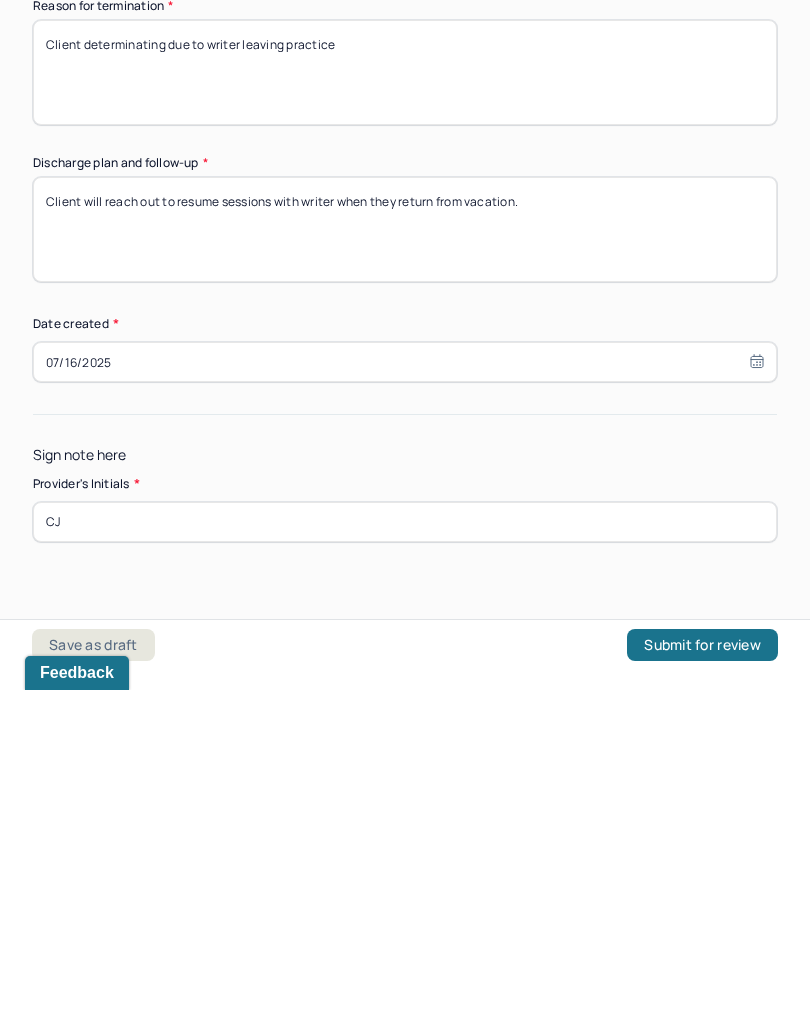 type on "CJ" 